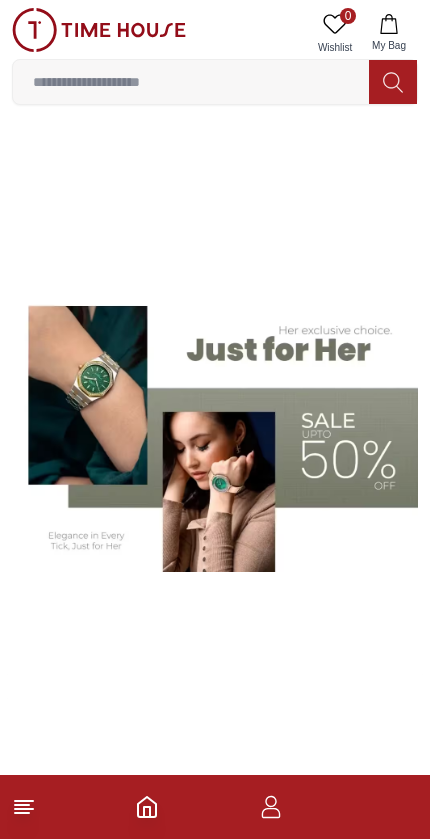 scroll, scrollTop: 0, scrollLeft: 0, axis: both 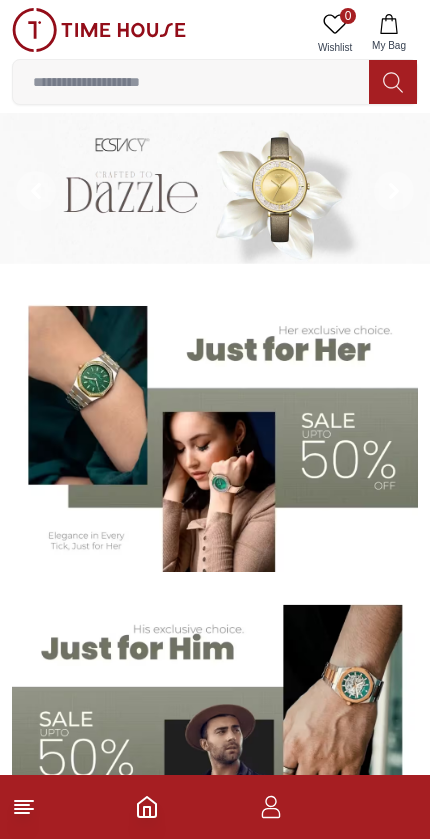 click 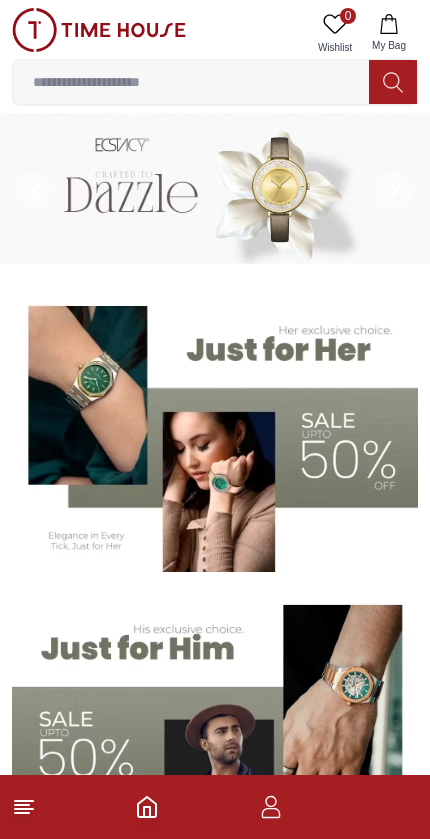 click 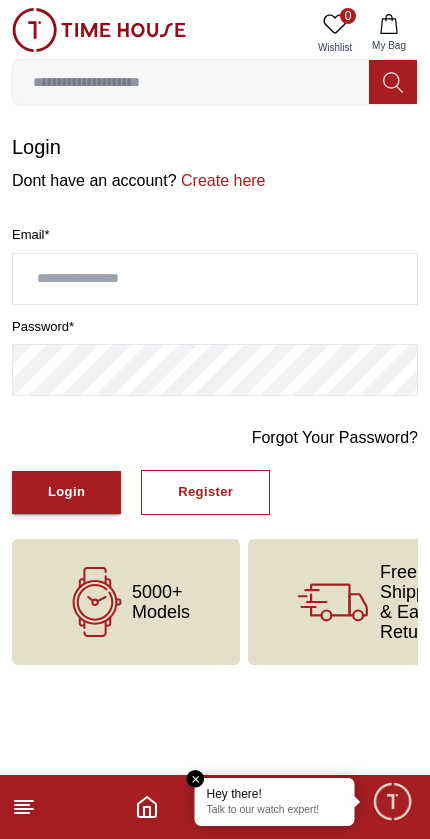 click at bounding box center (215, 279) 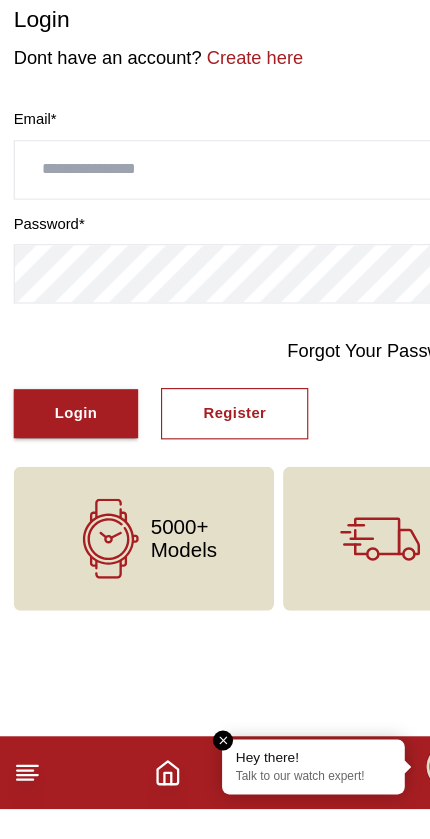 click on "Register" at bounding box center (205, 492) 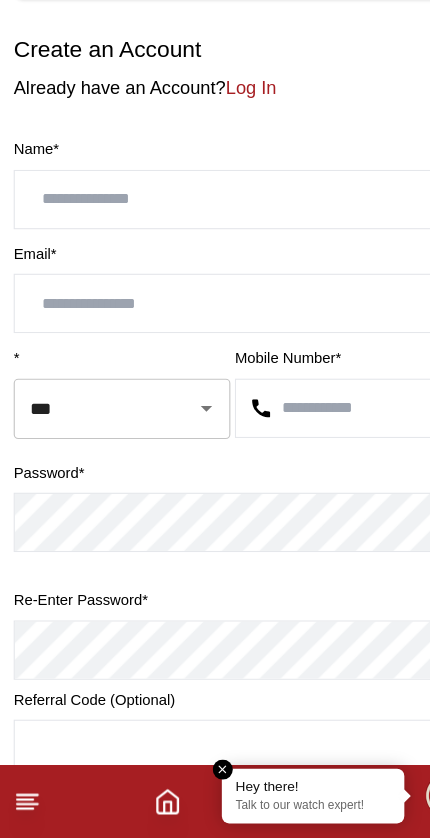 click at bounding box center [215, 279] 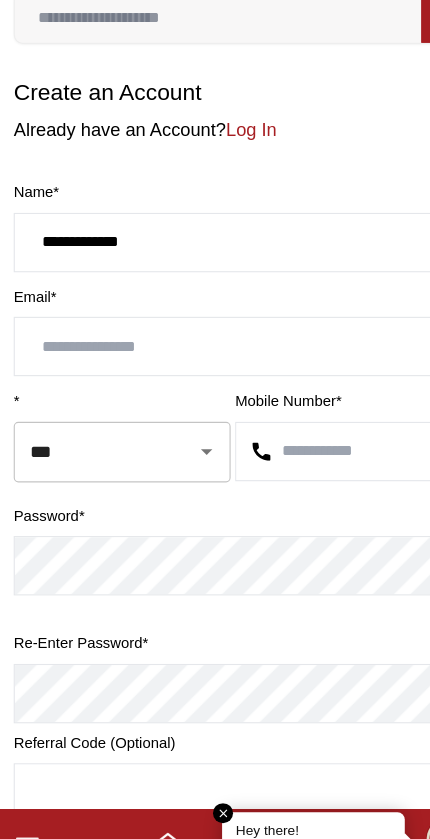 type on "**********" 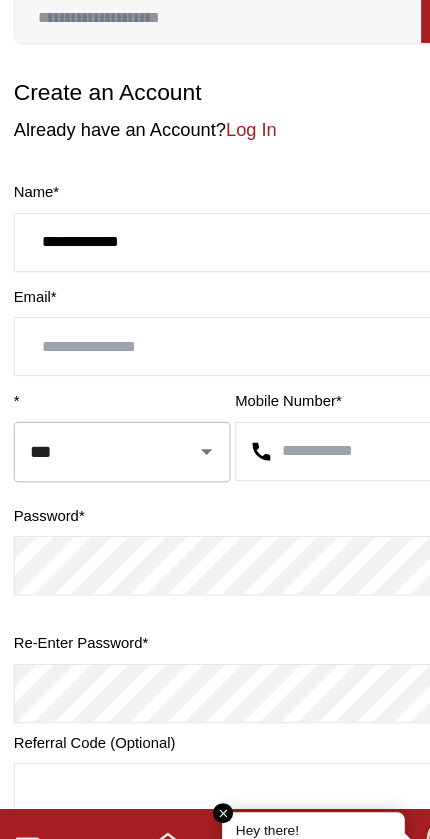 click at bounding box center (215, 370) 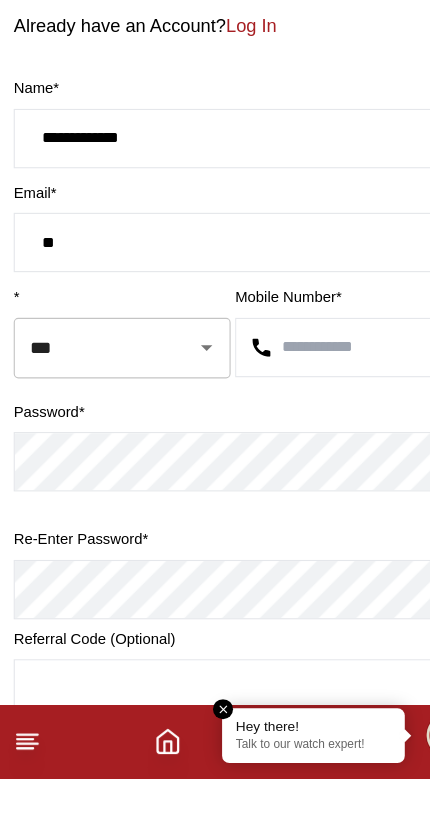 type on "*" 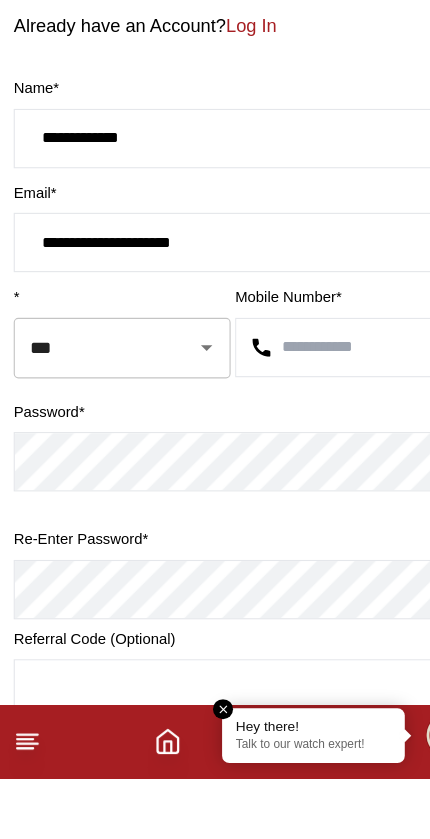 type on "**********" 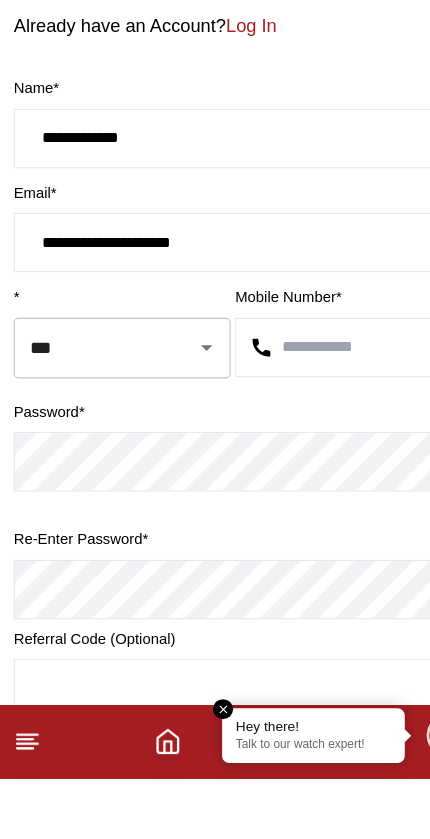 click on "***" at bounding box center [79, 462] 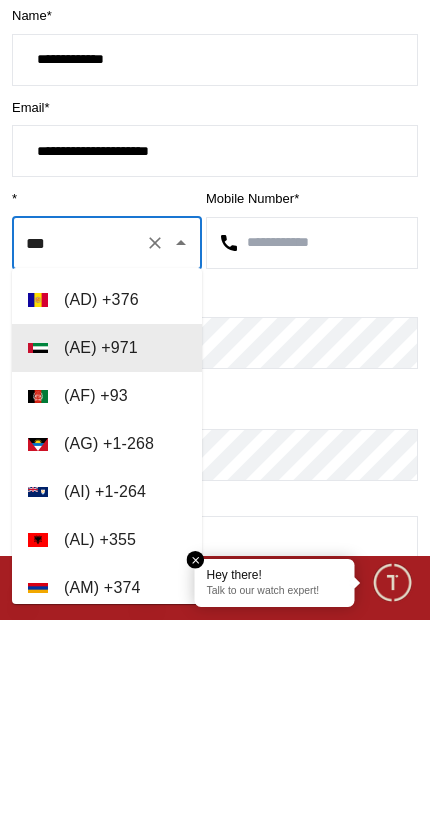 click on "( AE ) + 971" at bounding box center (107, 567) 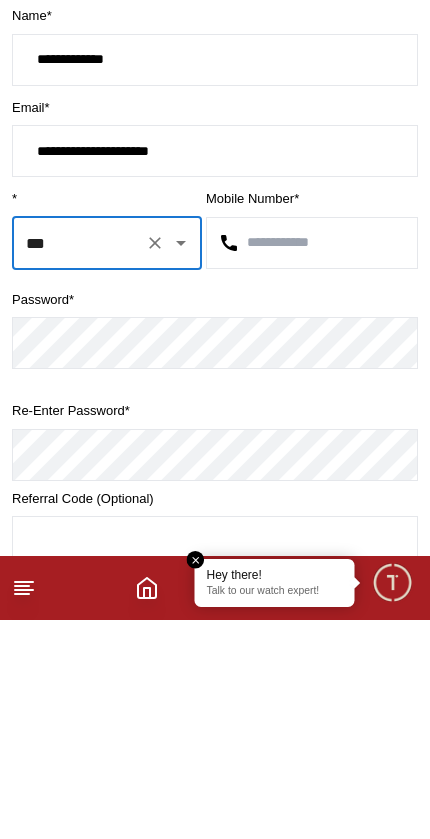 click on "***" at bounding box center (79, 462) 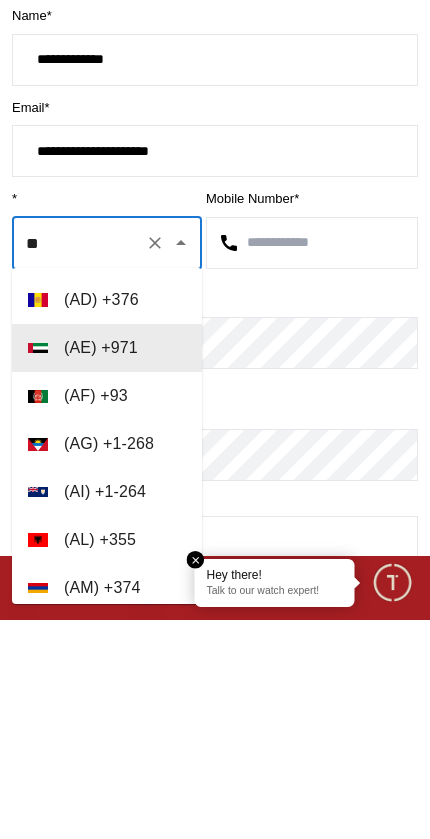 type on "*" 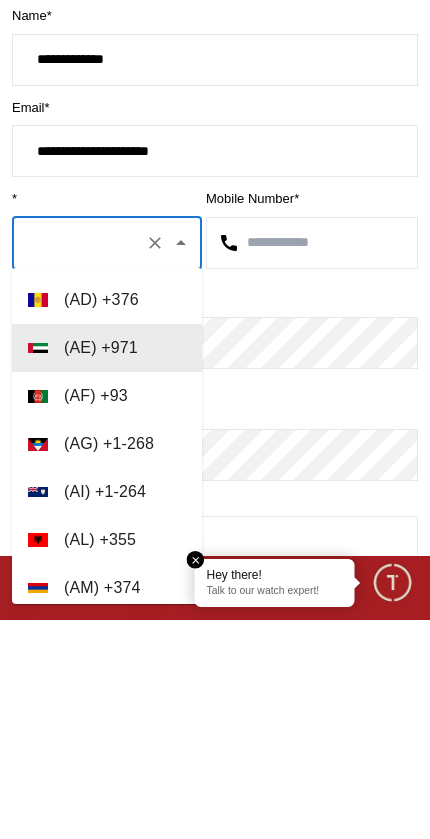 type on "*" 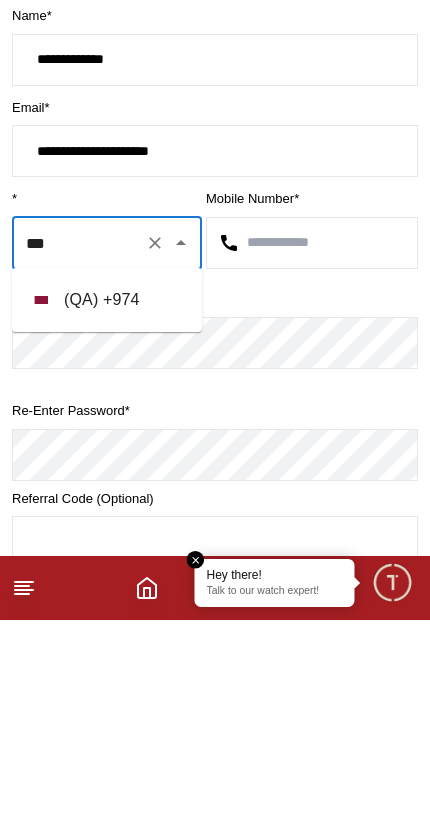 click at bounding box center [312, 462] 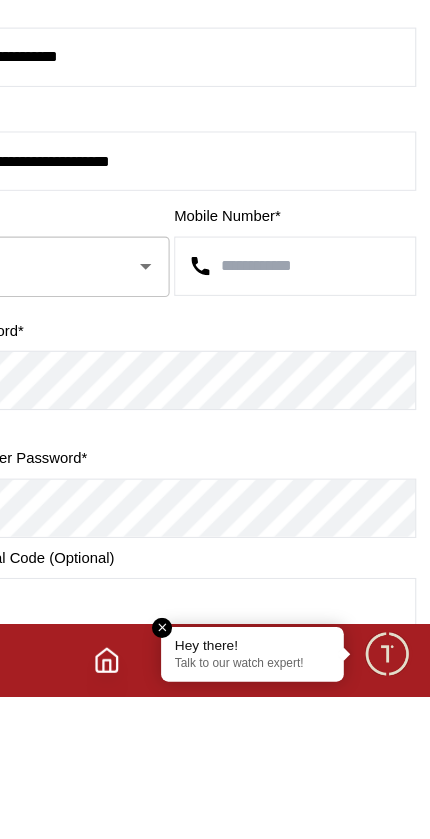 click on "***" at bounding box center [79, 462] 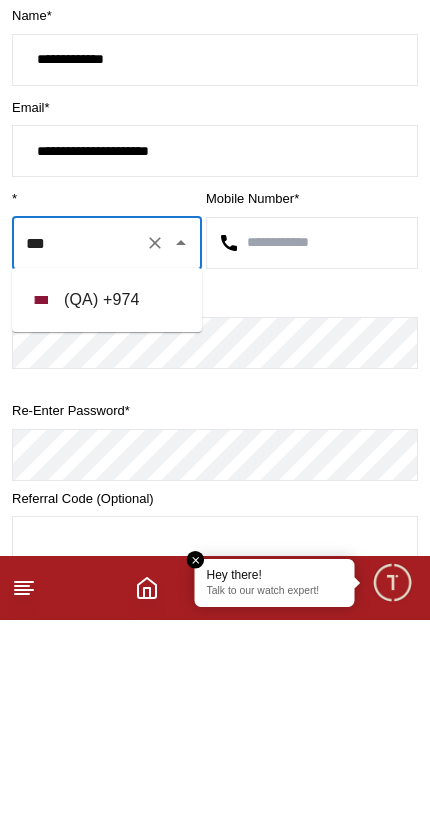 click on "( QA ) + 974" at bounding box center (107, 519) 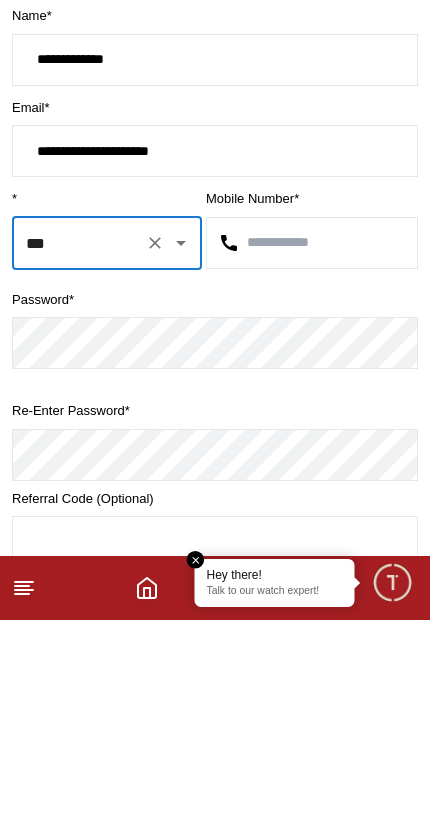 type on "***" 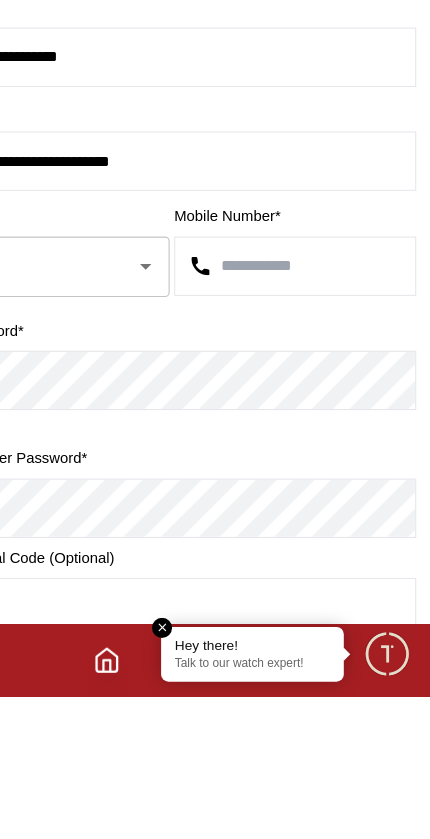 type on "*" 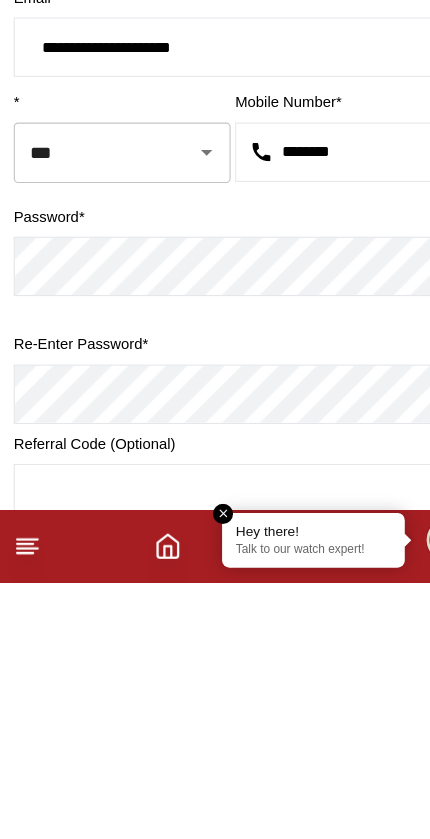 scroll, scrollTop: 63, scrollLeft: 0, axis: vertical 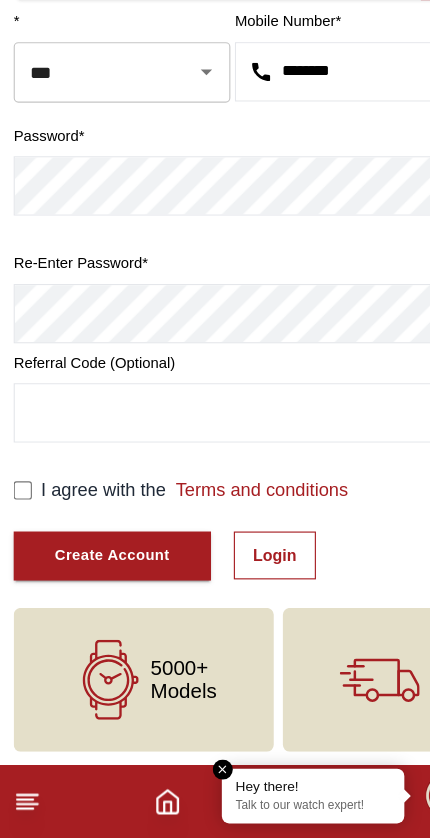 click on "Create Account" at bounding box center [98, 591] 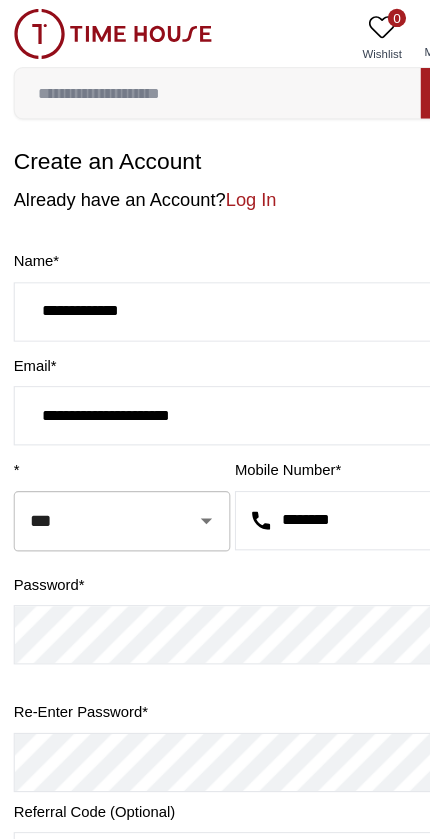 scroll, scrollTop: 0, scrollLeft: 0, axis: both 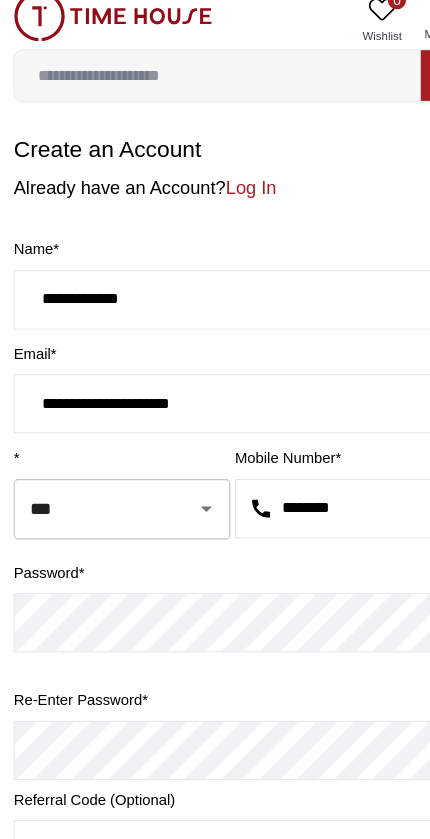 click on "********" at bounding box center (312, 462) 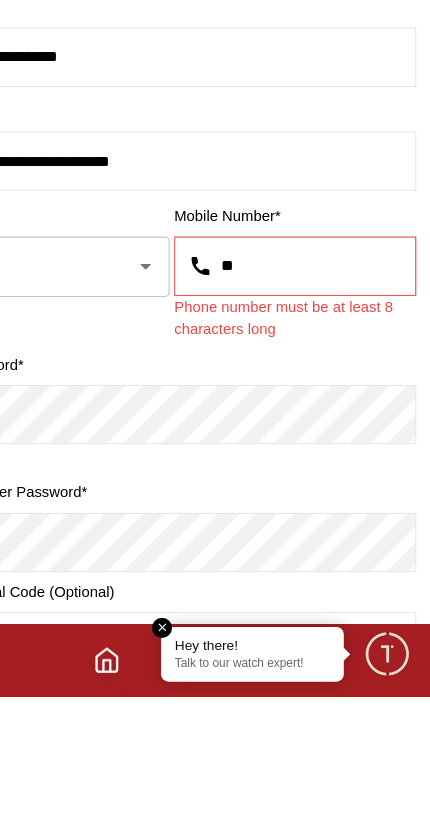 type on "*" 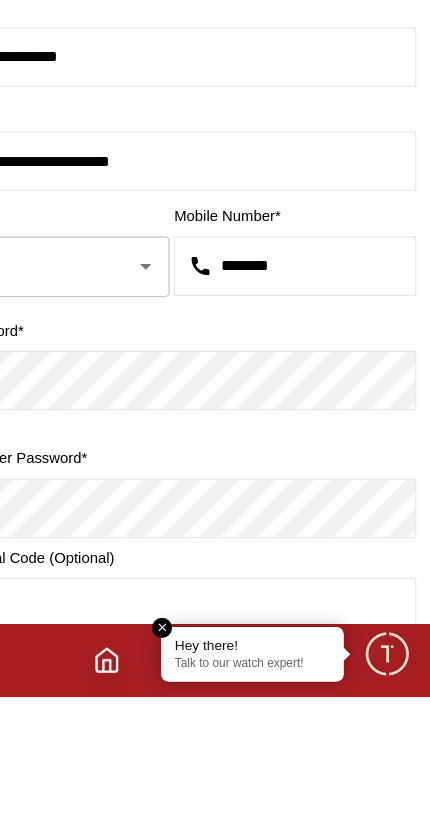 scroll, scrollTop: 125, scrollLeft: 0, axis: vertical 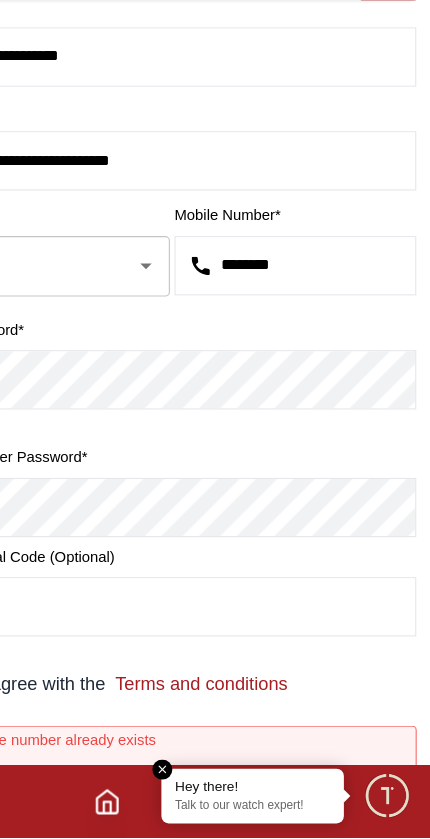 click on "********" at bounding box center [312, 337] 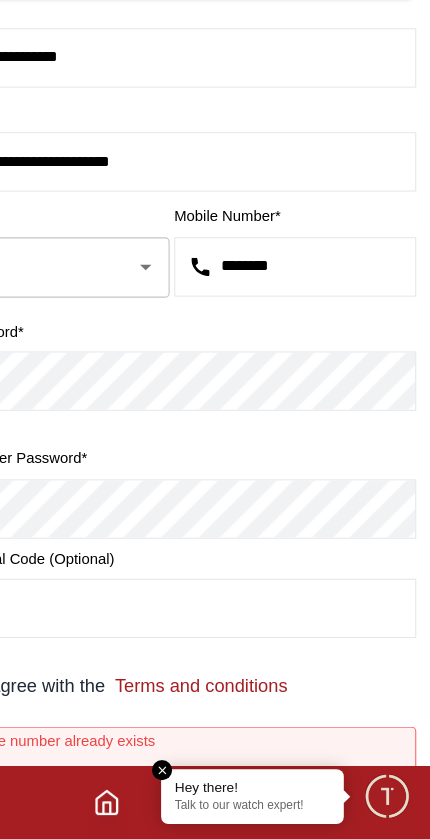 type on "********" 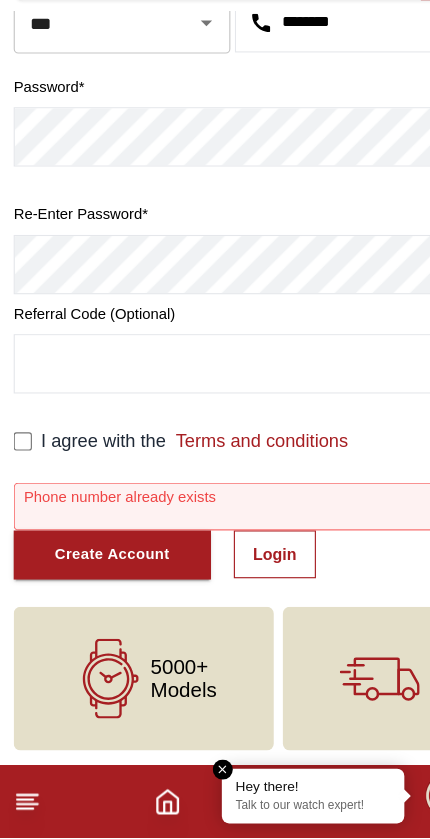 click on "Create Account" at bounding box center (98, 590) 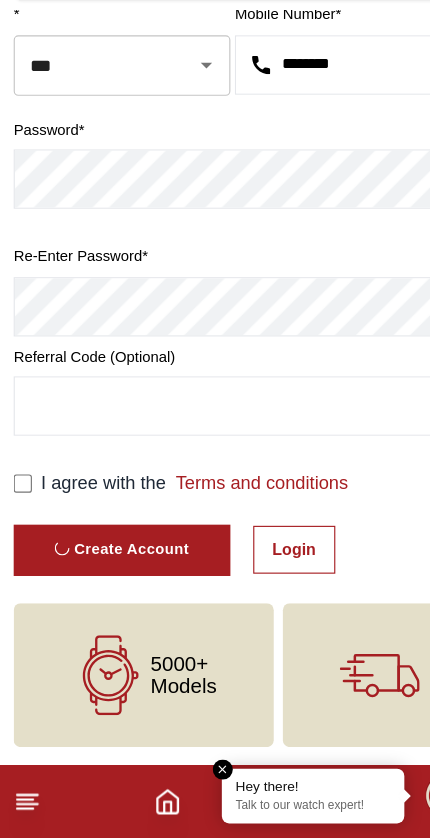 scroll, scrollTop: 296, scrollLeft: 0, axis: vertical 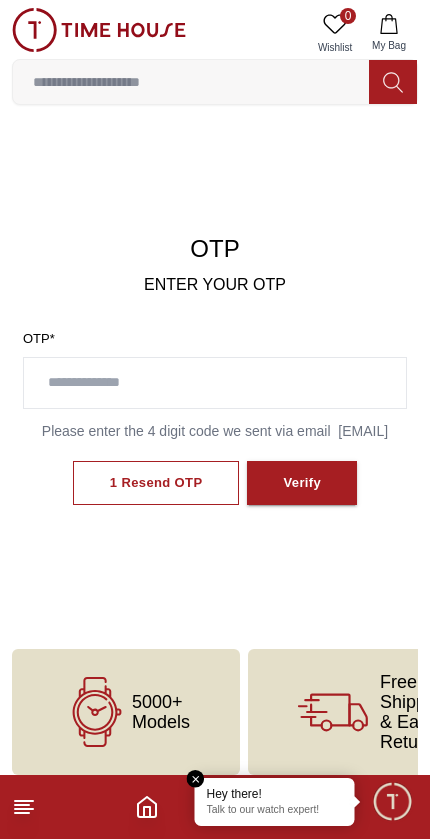 click at bounding box center [196, 779] 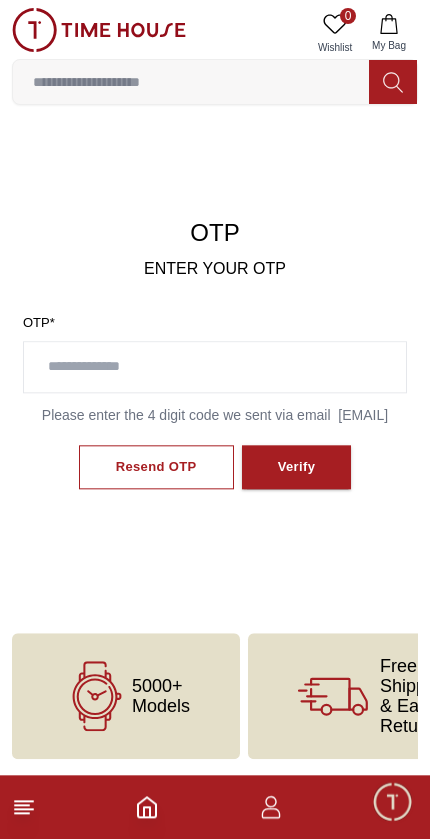 scroll, scrollTop: 35, scrollLeft: 0, axis: vertical 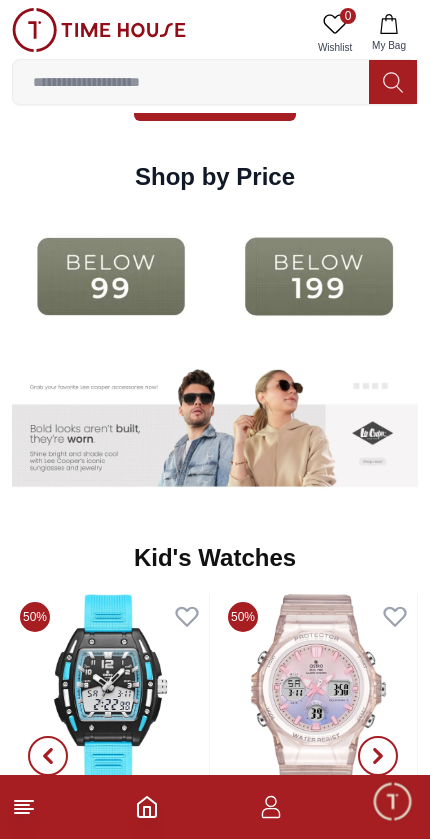 click 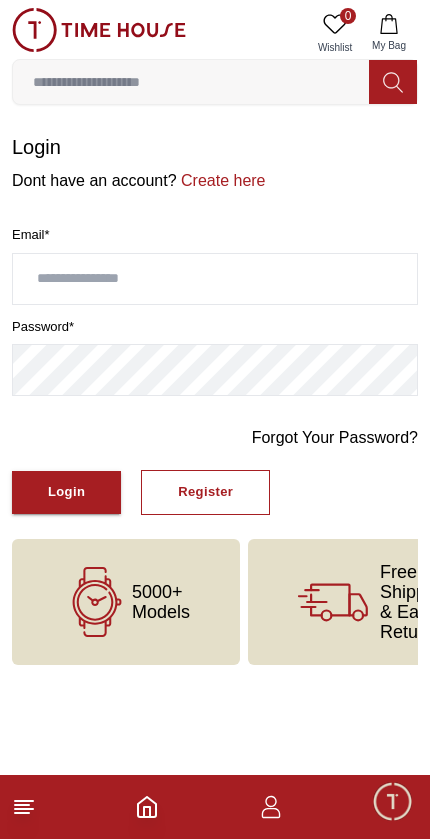 scroll, scrollTop: 0, scrollLeft: 0, axis: both 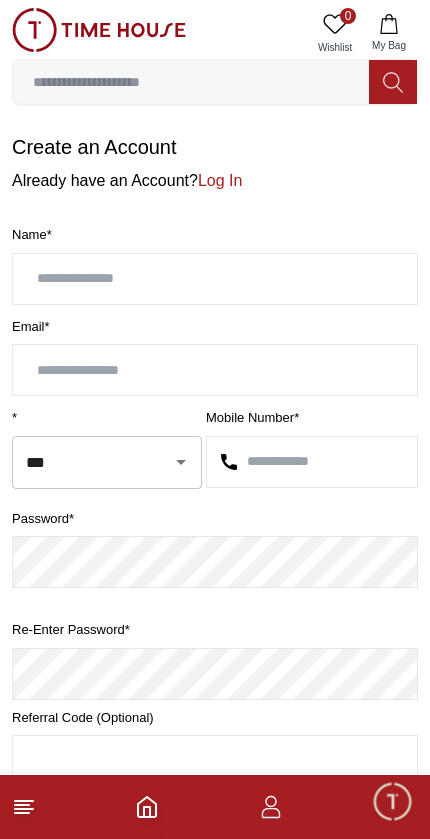 click at bounding box center (215, 279) 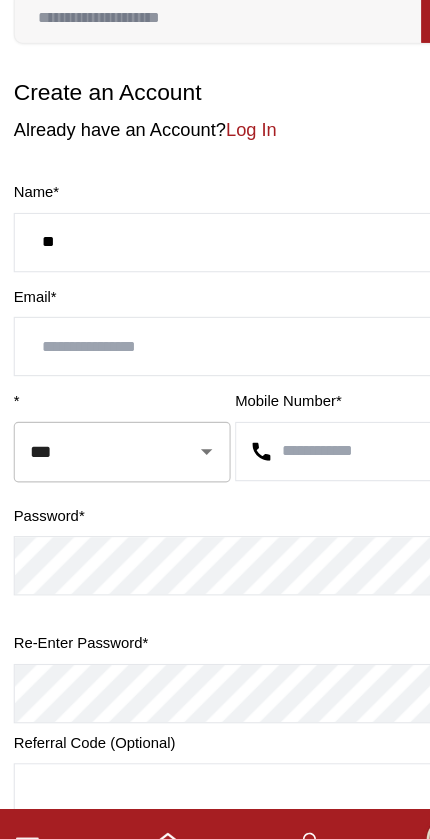 type on "*" 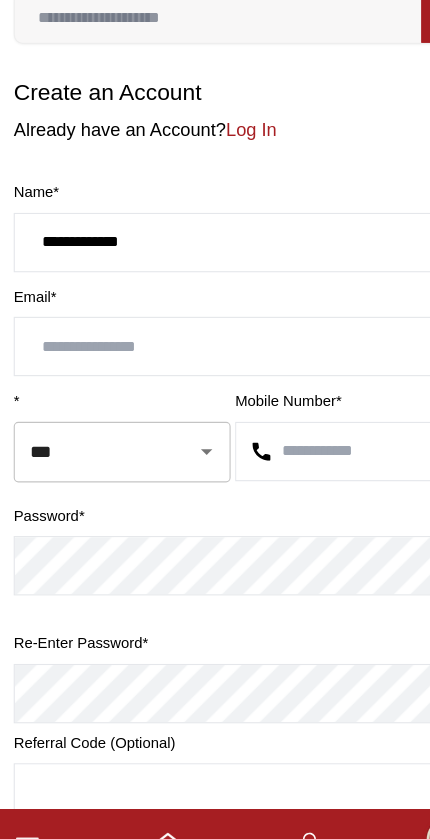 type on "**********" 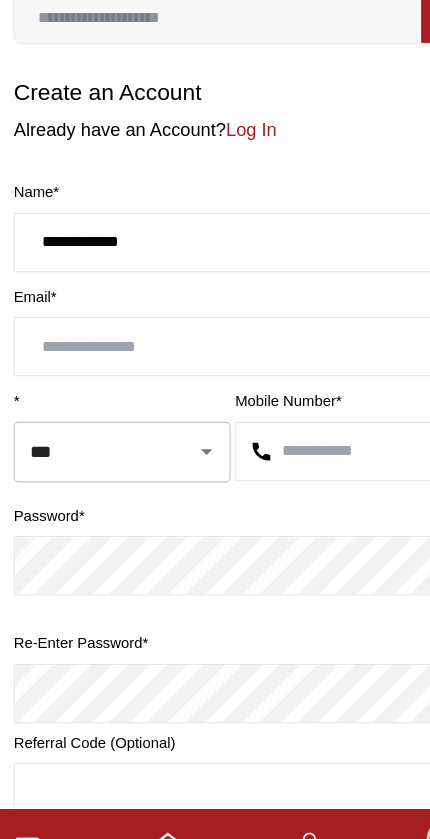 click at bounding box center [215, 370] 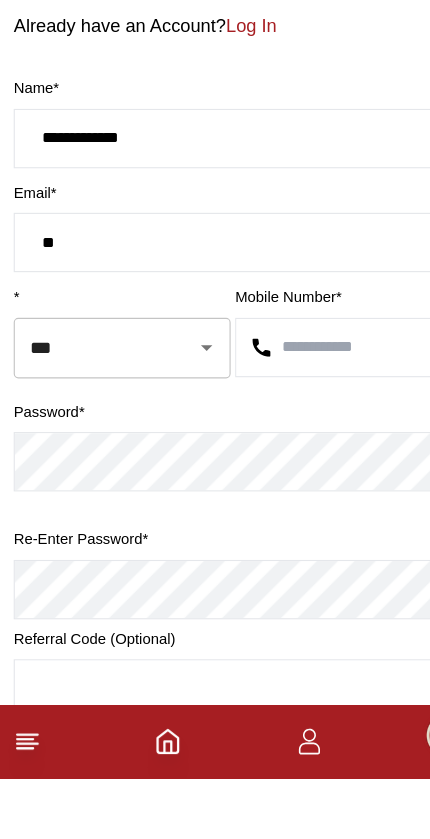 type on "*" 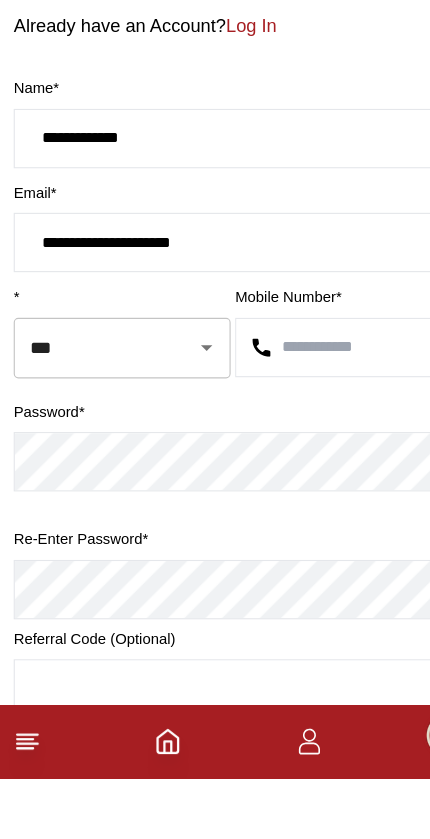 type on "**********" 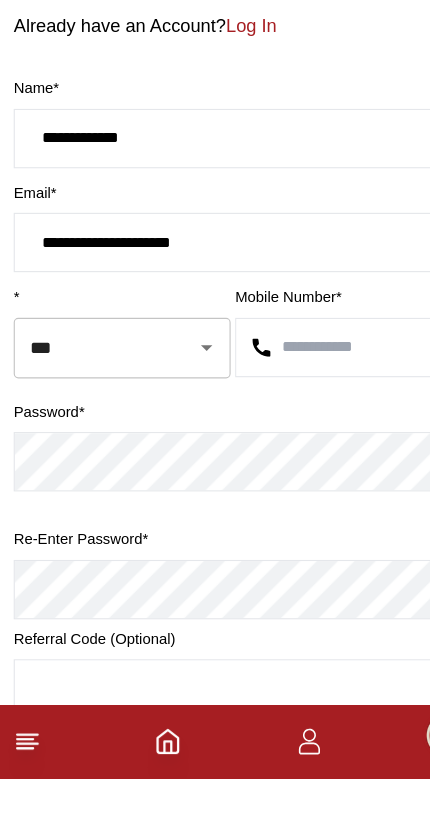 click on "***" at bounding box center [79, 462] 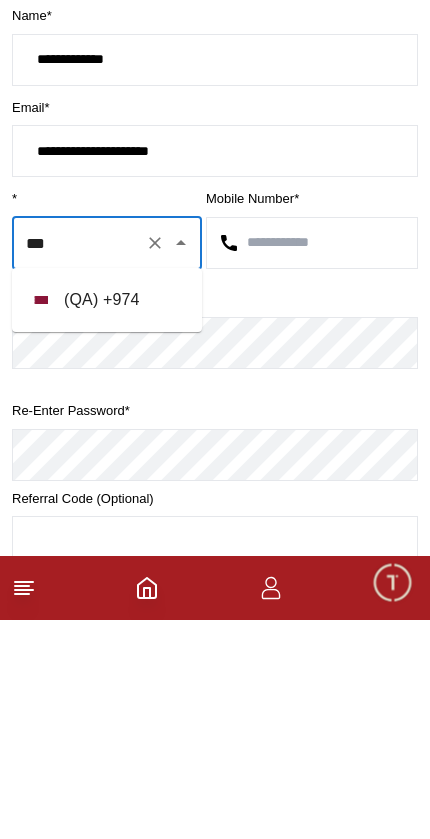 click on "( QA ) + 974" at bounding box center [107, 519] 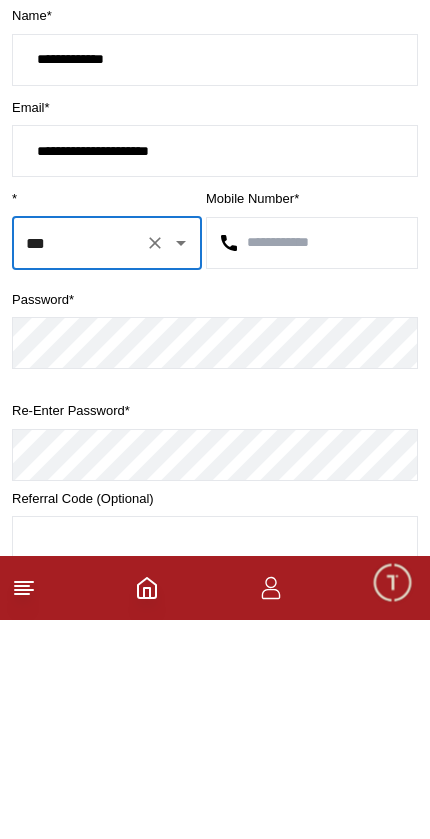 type on "***" 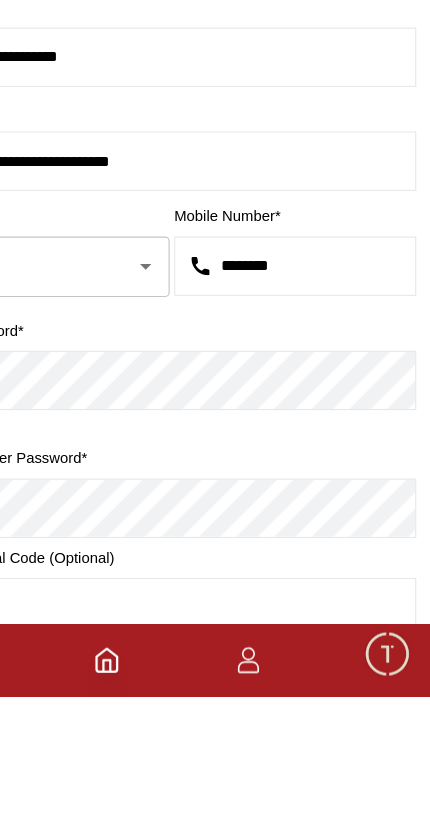 type on "********" 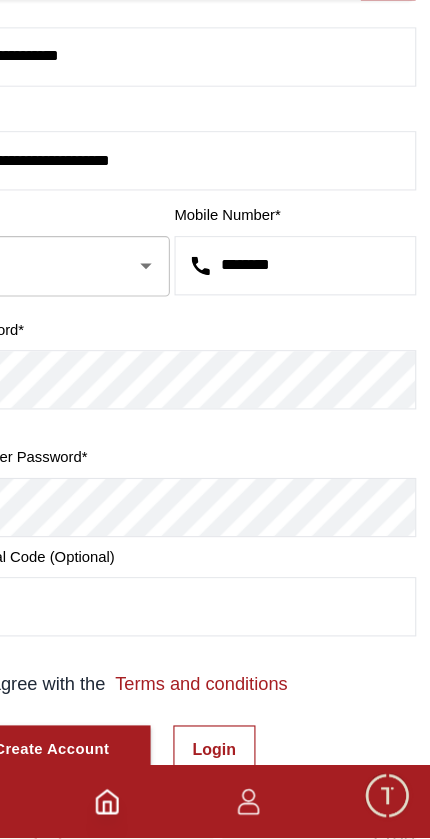scroll, scrollTop: 124, scrollLeft: 0, axis: vertical 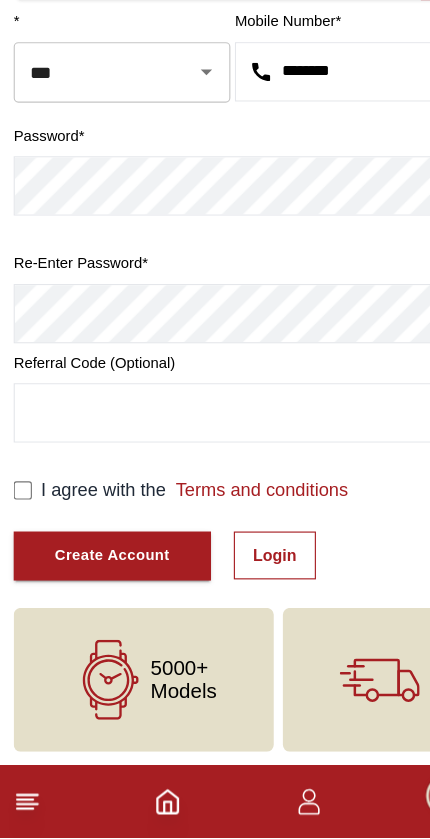 click on "Create Account" at bounding box center [98, 591] 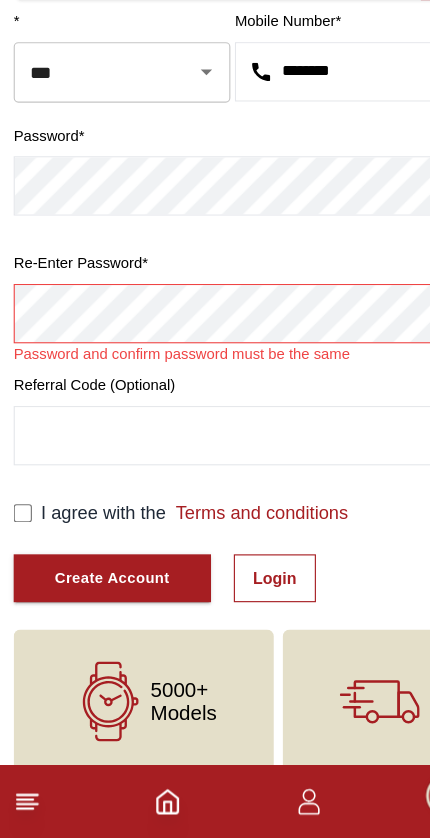 scroll, scrollTop: 294, scrollLeft: 0, axis: vertical 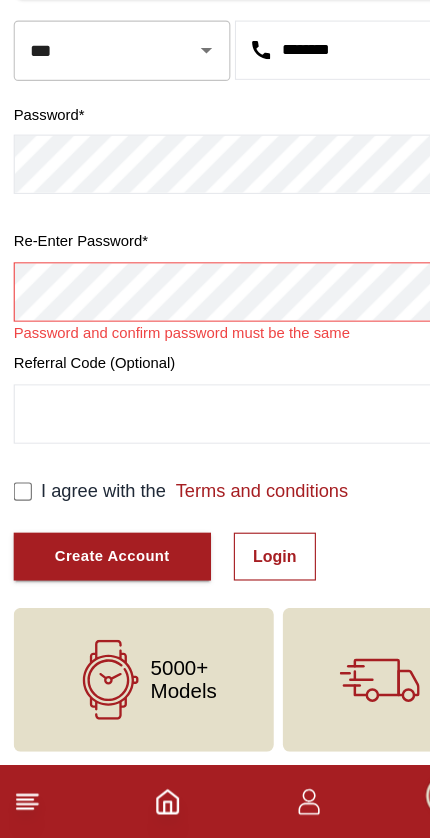 click on "Create Account" at bounding box center (98, 592) 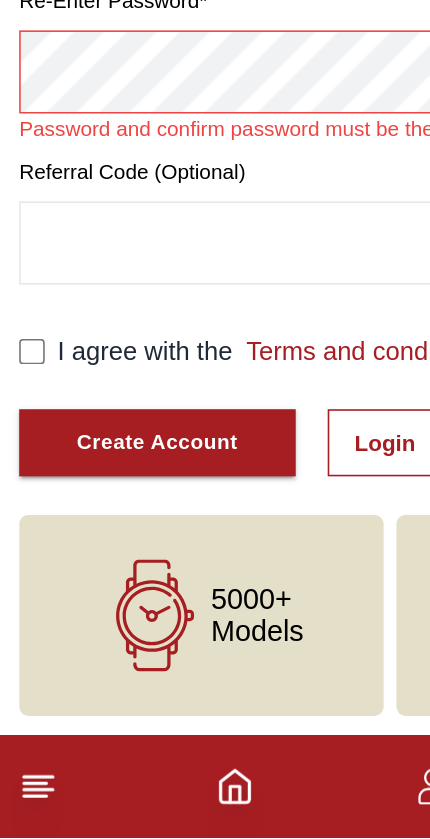 click on "Create Account" at bounding box center [98, 592] 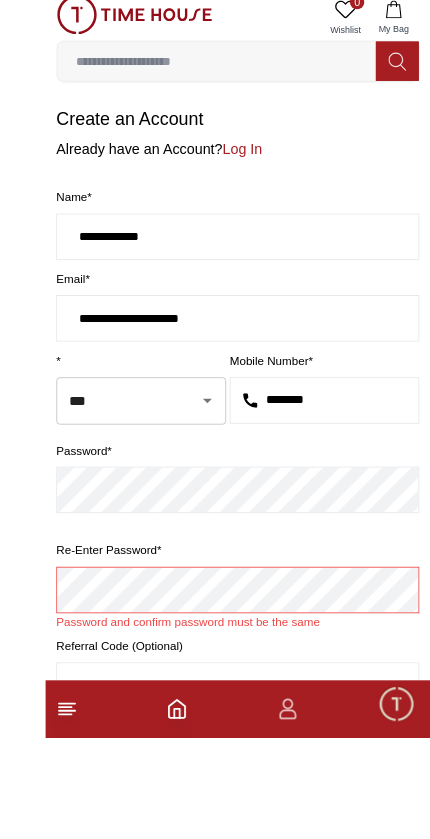 scroll, scrollTop: 302, scrollLeft: 0, axis: vertical 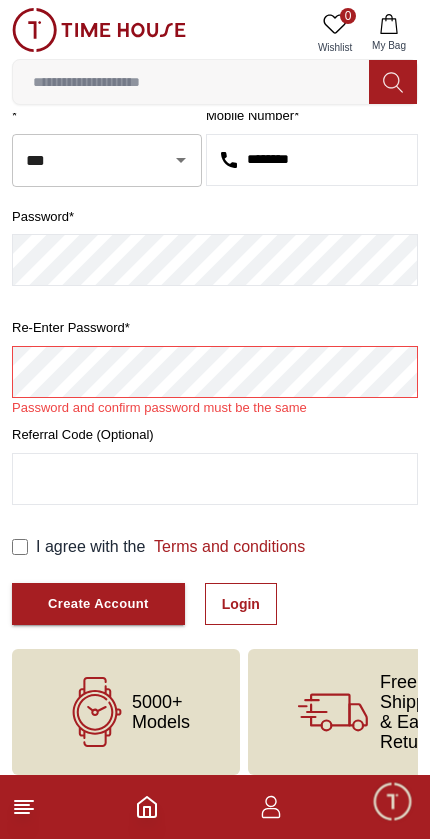 click on "Create Account" at bounding box center (98, 604) 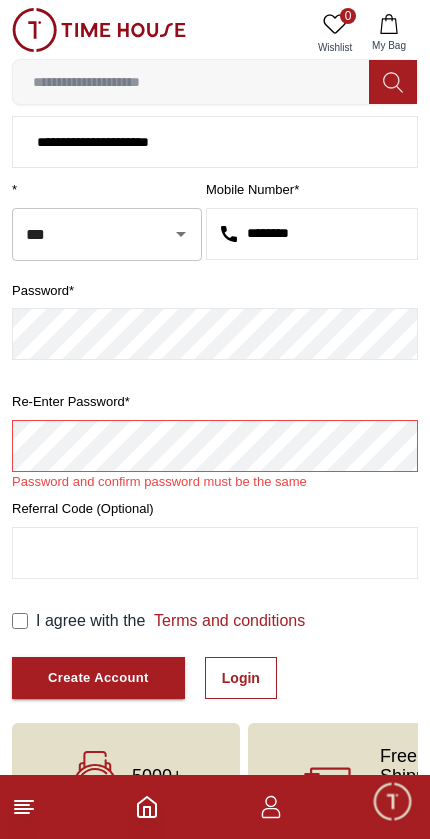 scroll, scrollTop: 232, scrollLeft: 0, axis: vertical 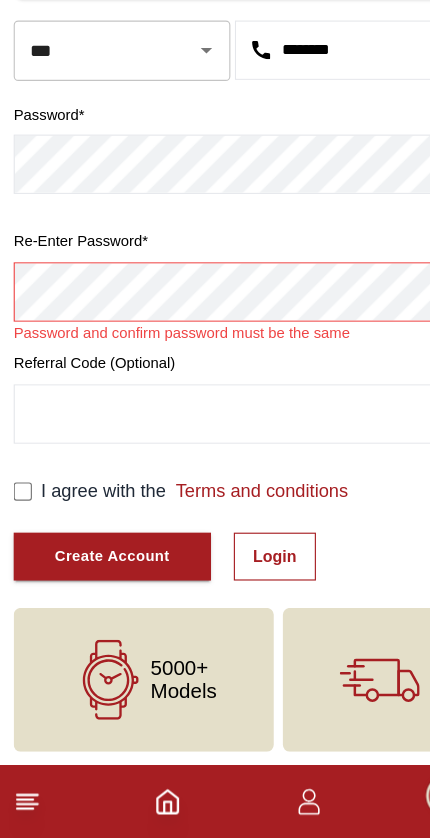 click on "Create Account" at bounding box center (98, 592) 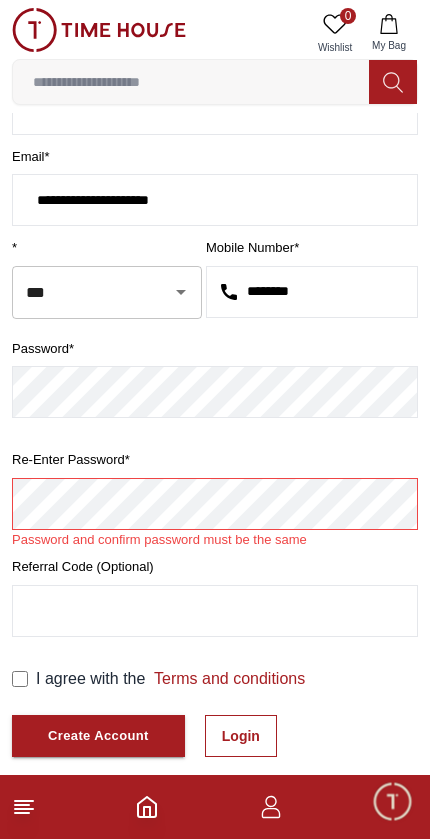 scroll, scrollTop: 169, scrollLeft: 0, axis: vertical 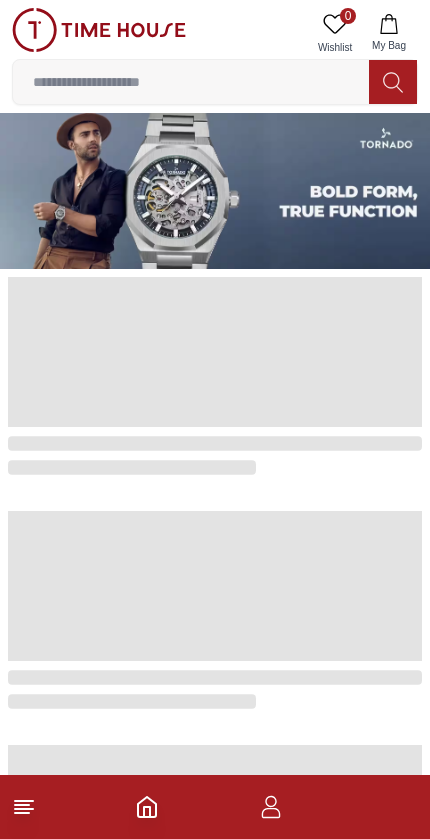 click 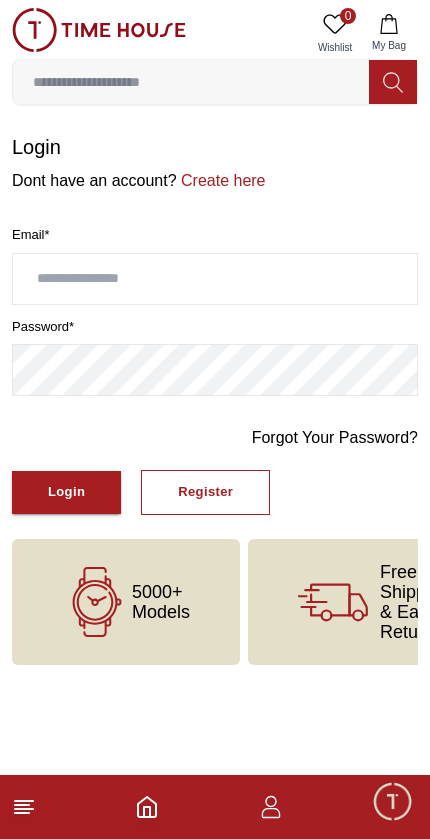 click at bounding box center [215, 279] 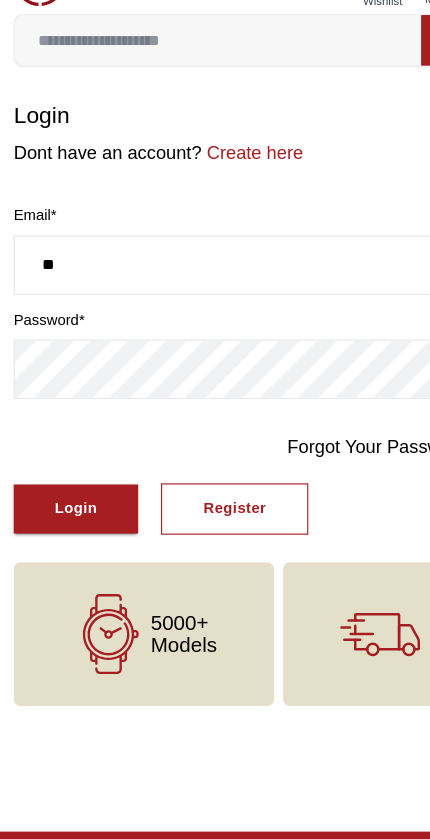 type on "*" 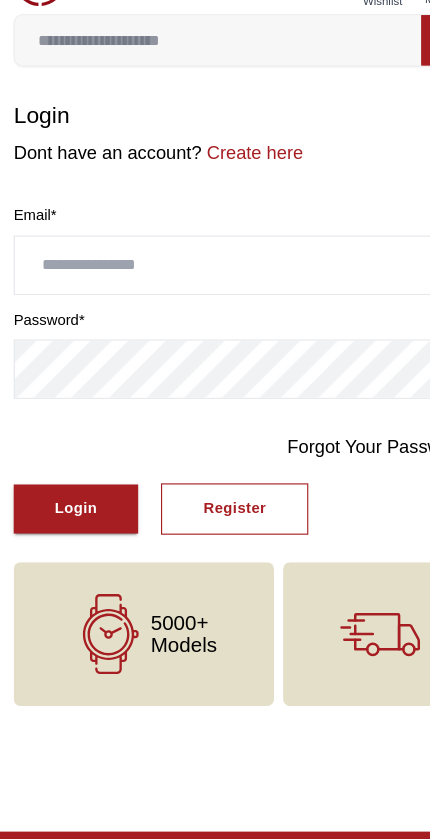 type on "*" 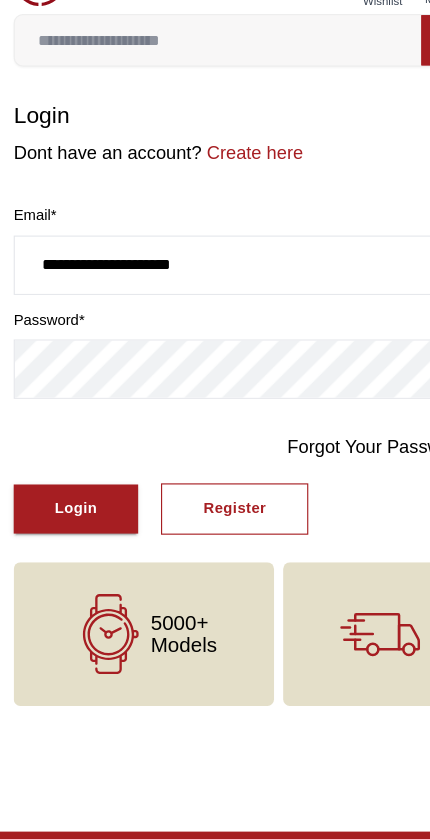 type on "**********" 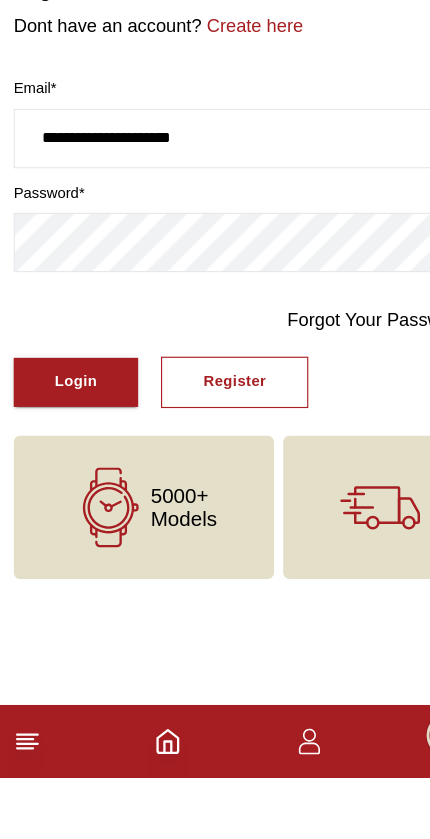 click on "Forgot Your Password?" at bounding box center (335, 438) 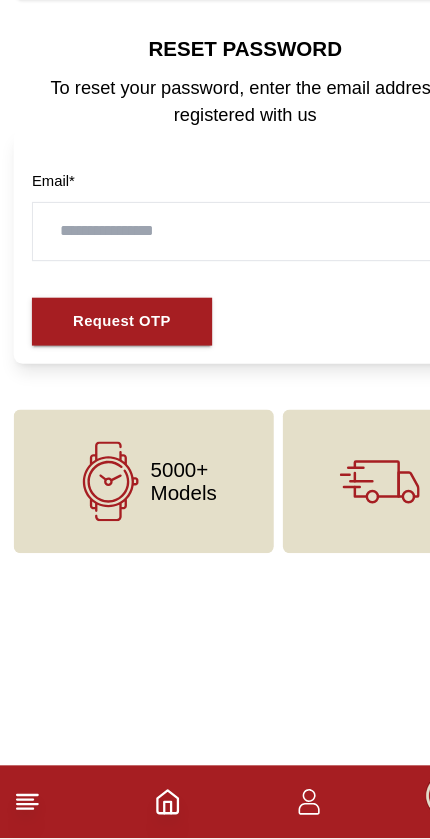 click at bounding box center [215, 307] 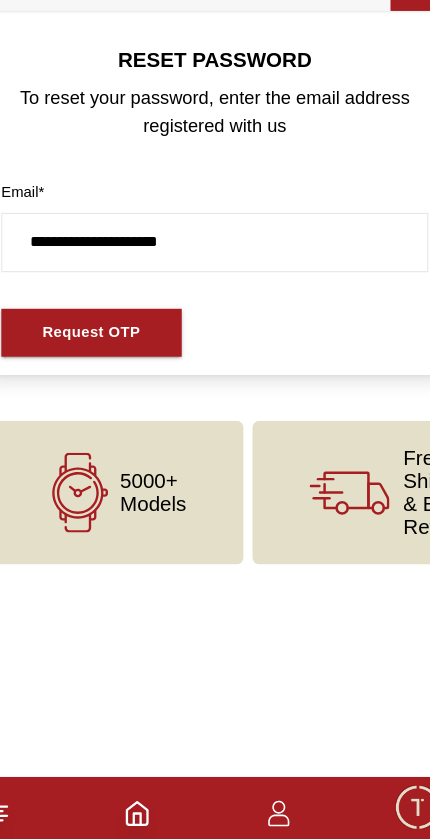 type on "**********" 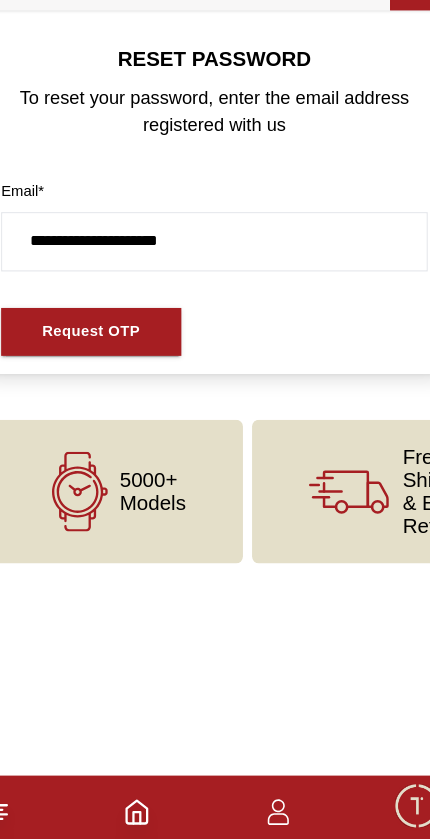 click on "Request OTP" at bounding box center (107, 386) 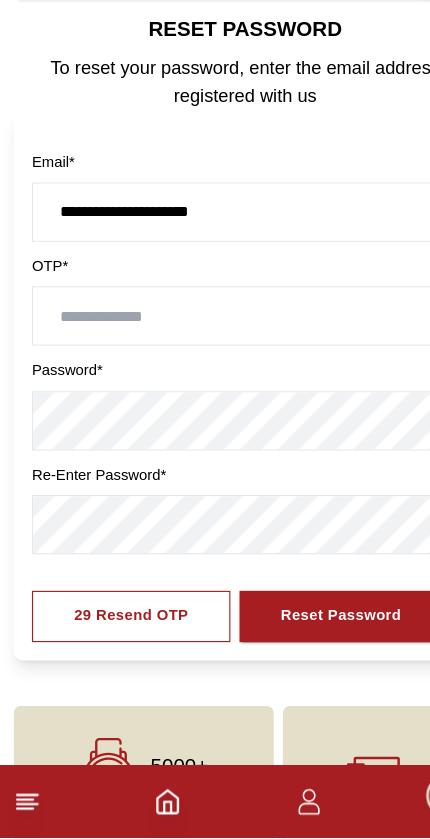 scroll, scrollTop: 41, scrollLeft: 0, axis: vertical 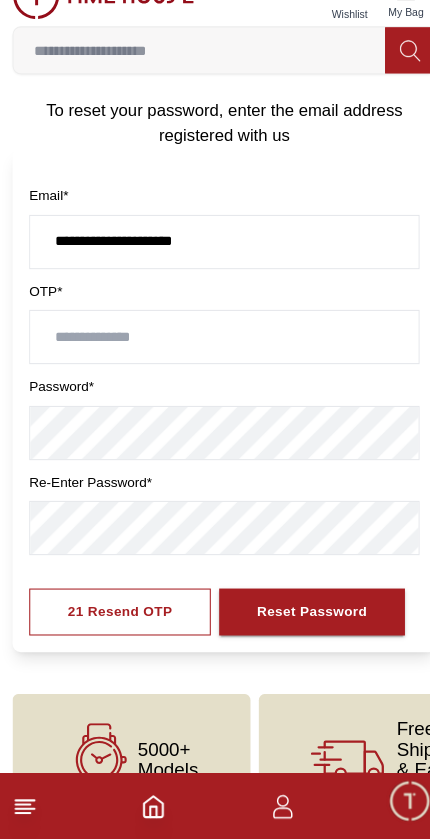 click at bounding box center [215, 357] 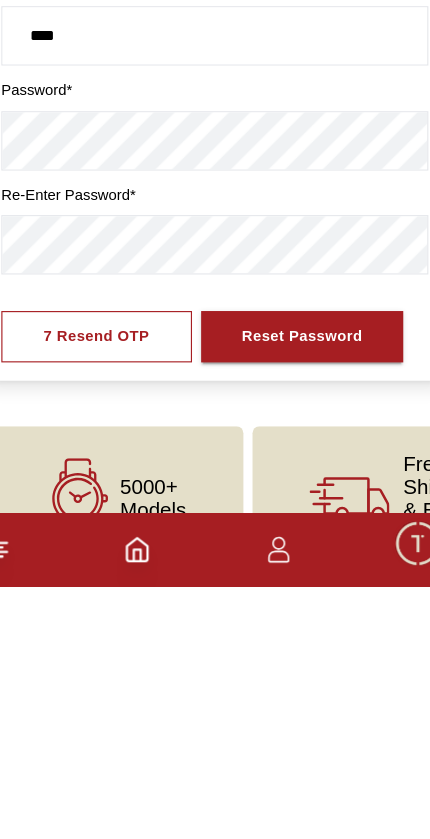 scroll, scrollTop: 104, scrollLeft: 0, axis: vertical 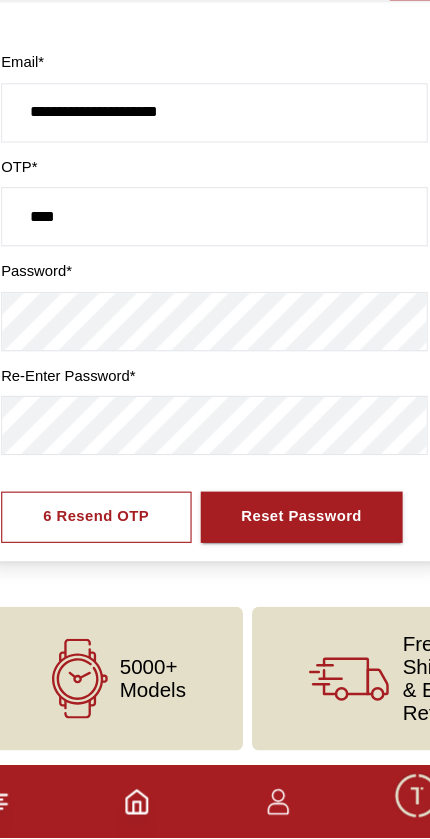 click on "Reset Password" at bounding box center [292, 557] 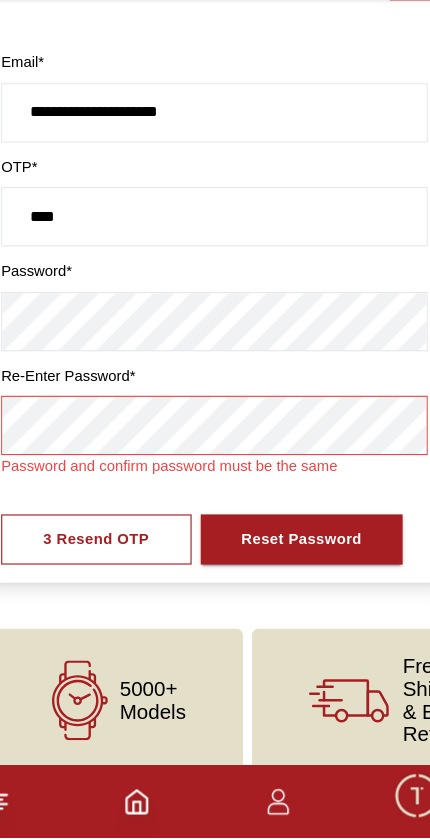 scroll, scrollTop: 103, scrollLeft: 0, axis: vertical 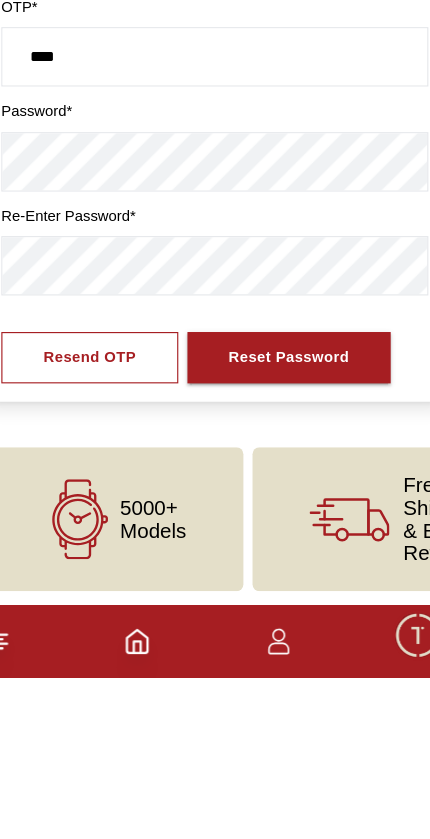 click on "Reset Password" at bounding box center (280, 558) 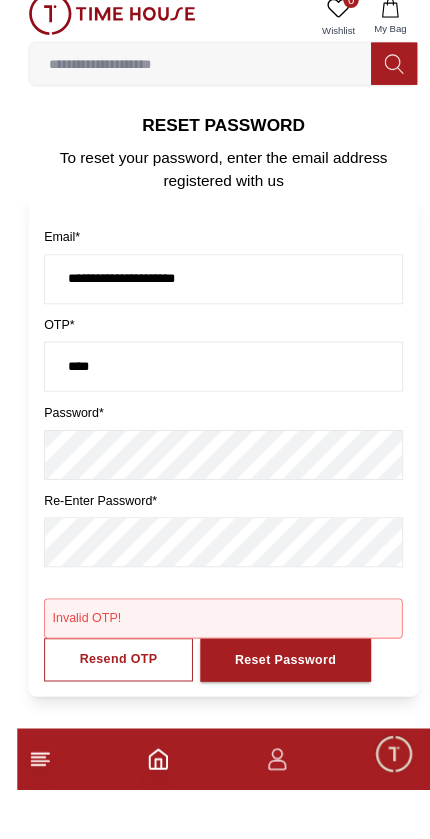 scroll, scrollTop: 137, scrollLeft: 0, axis: vertical 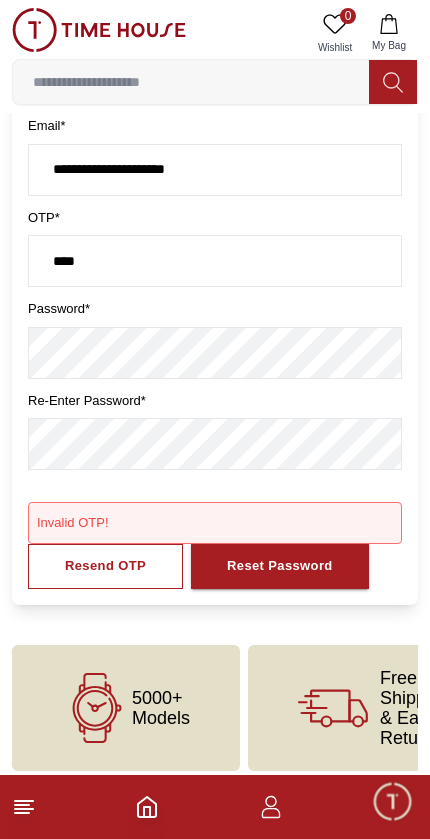 click on "Resend OTP" at bounding box center (105, 566) 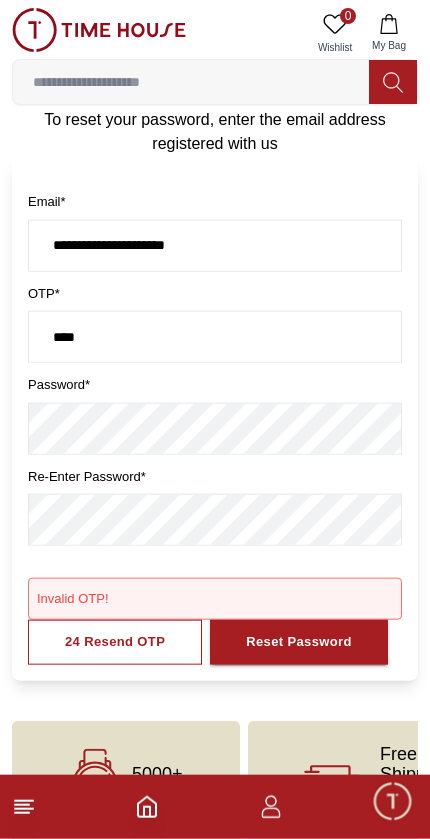scroll, scrollTop: 0, scrollLeft: 0, axis: both 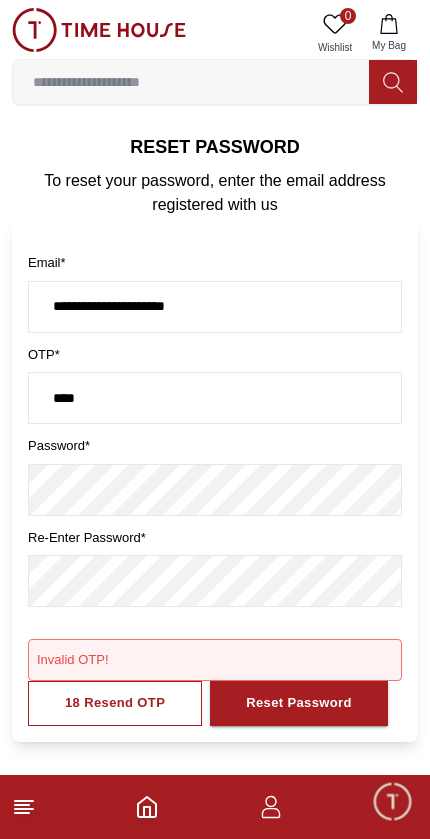 click on "****" at bounding box center [215, 398] 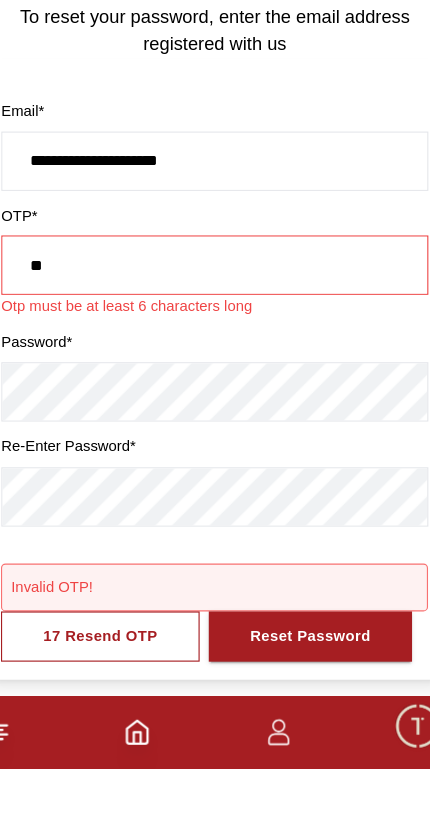 type on "*" 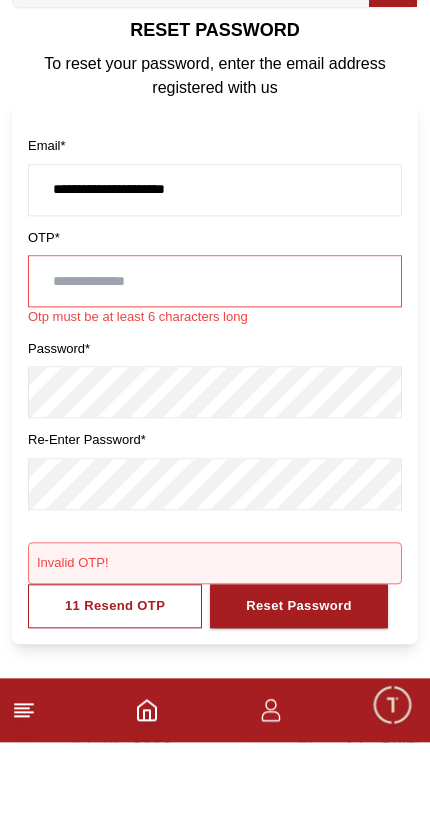 scroll, scrollTop: 0, scrollLeft: 0, axis: both 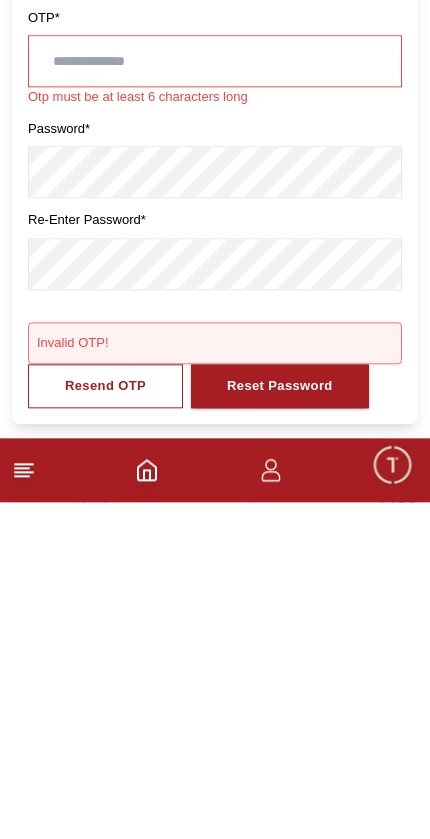 type 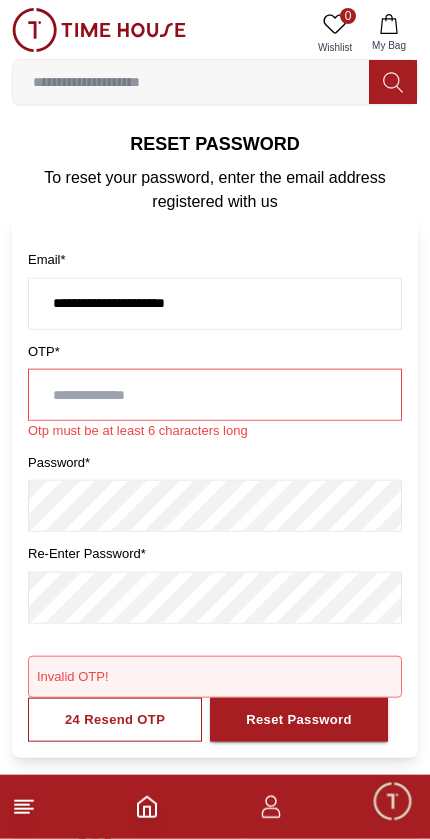 scroll, scrollTop: 0, scrollLeft: 0, axis: both 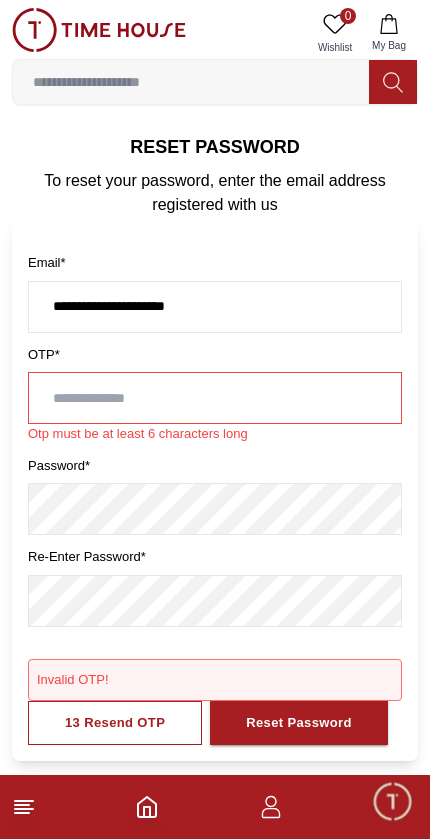 click 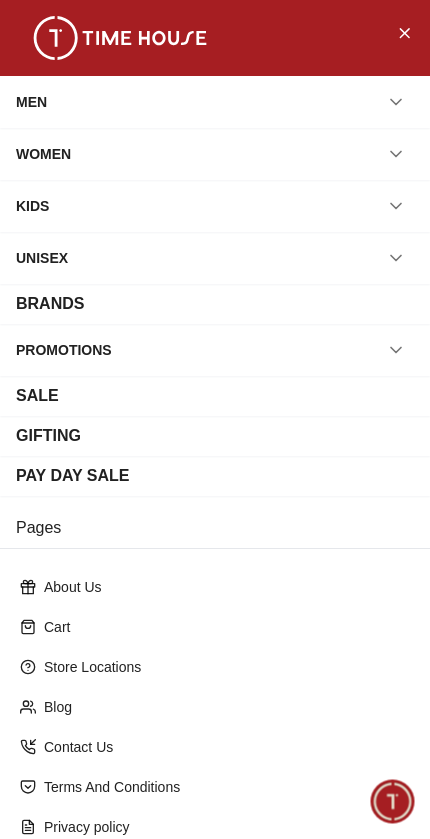scroll, scrollTop: 0, scrollLeft: 0, axis: both 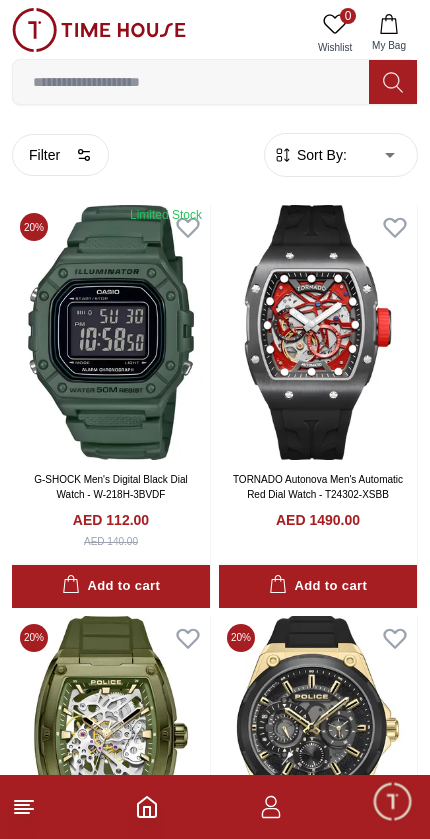 click on "100% Genuine products with International Warranty Shop From UAE | العربية |     Currency    | 0 Wishlist My Bag Help Our Stores My Account 0 Wishlist My Bag Home Men    Filter By Clear Brands Quantum Lee Cooper Slazenger Kenneth Scott Astro Ecstacy Tornado CASIO CITIZEN GUESS ORIENT Police Ducati CERRUTI 1881 G-Shock Lee Cooper Accessories Tsar Bomba Irus Idee Vogue Polaroid Ciga Design Color Black Green Blue Red Dark Blue Silver Silver / Black Orange Rose Gold Grey White White / Rose Gold Silver / Silver Dark Blue / Silver Silver / Gold Silver / Rose Gold Black / Black Black / Silver Black / Rose Gold Gold Yellow Brown White / Silver Light Blue Black /Rose Gold Black /Grey Black /Red Black /Black Black / Rose Gold / Black Rose Gold / Black Rose Gold / Black / Black Pink Green /Silver Purple Silver Silver Silver / Blue Green / Green Blue / Black Blue / Blue Titanum Navy Blue Military Green Blue / Silver Champagne White / Gold White / Gold  Black  Ivory Green / Silver Blue  Black / Blue Size" at bounding box center [215, 6299] 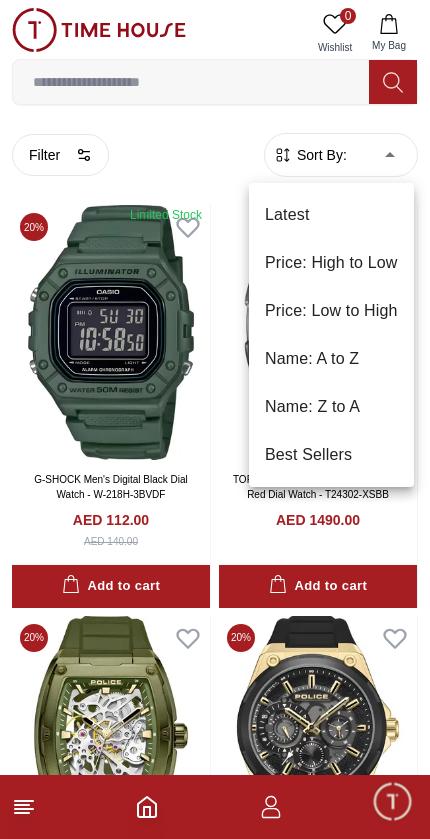 click at bounding box center [215, 419] 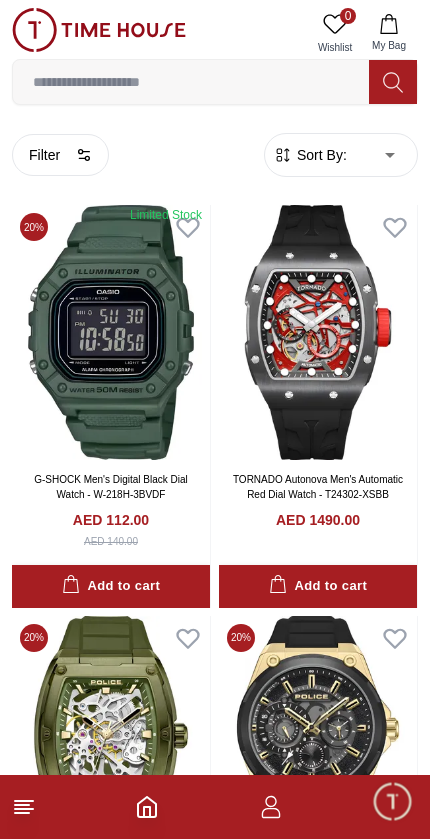 click at bounding box center [191, 82] 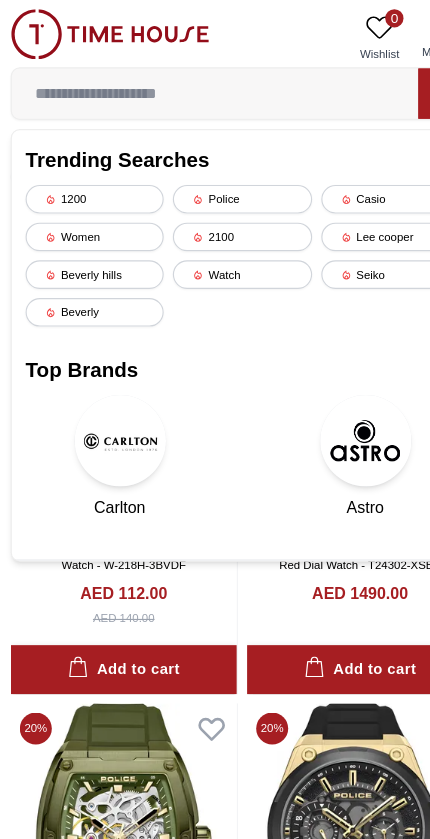 click on "Casio" at bounding box center (344, 174) 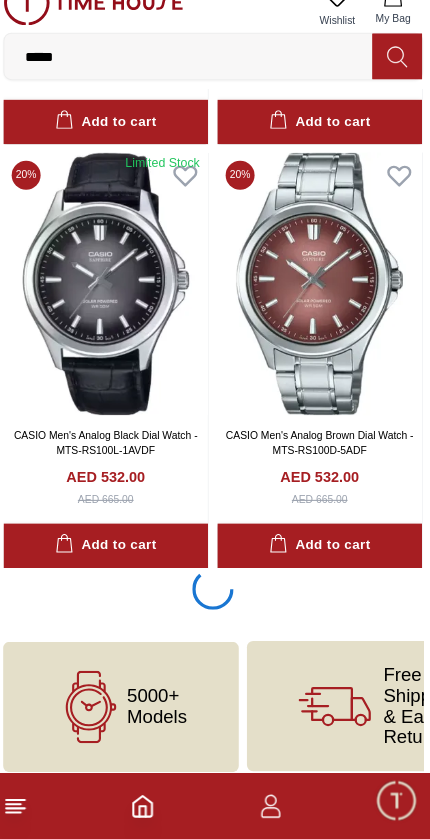 scroll, scrollTop: 11927, scrollLeft: 0, axis: vertical 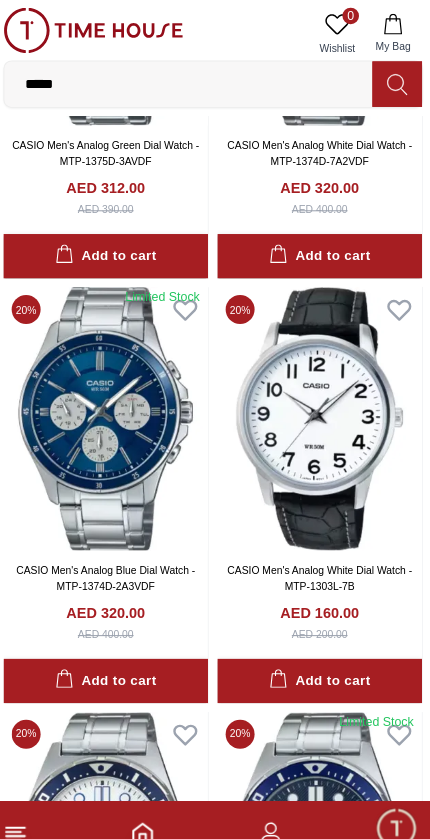 click at bounding box center (318, 405) 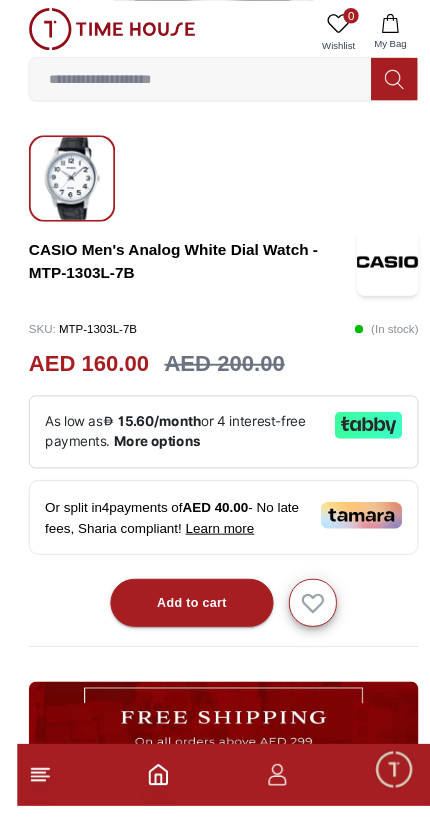scroll, scrollTop: 652, scrollLeft: 0, axis: vertical 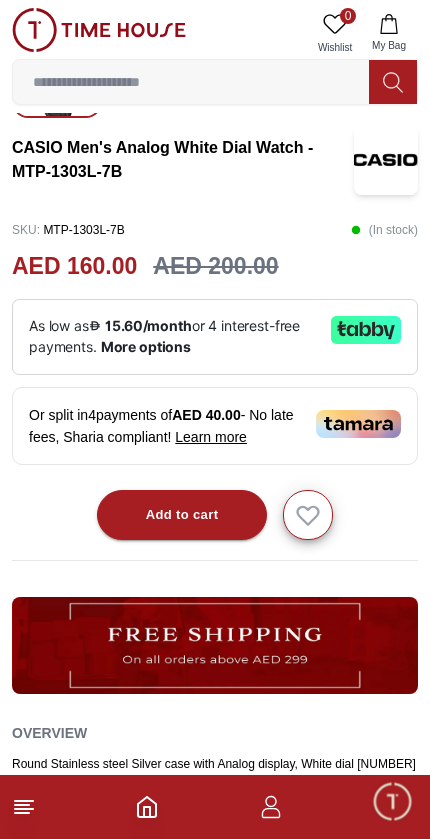 click on "More options" at bounding box center (146, 347) 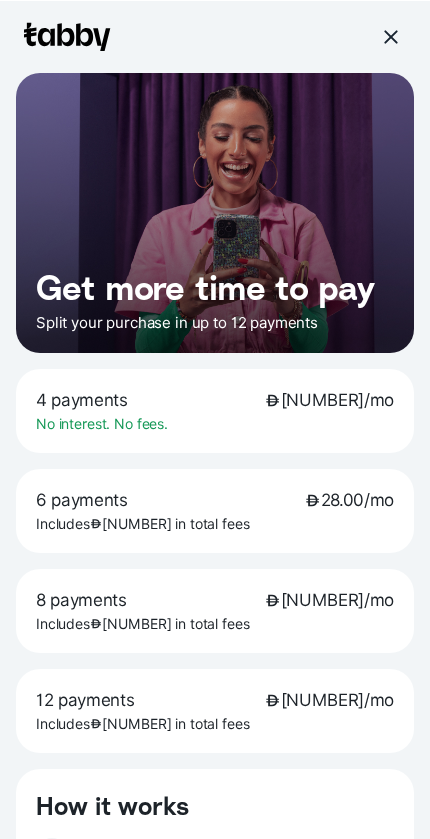scroll, scrollTop: 58, scrollLeft: 0, axis: vertical 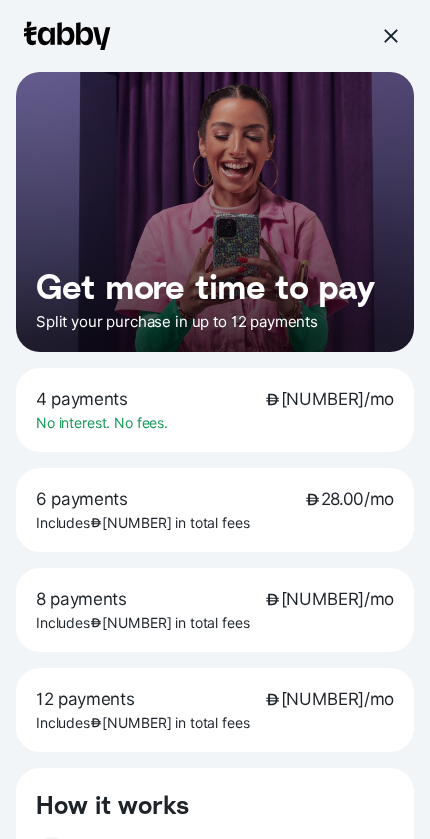 click at bounding box center [390, 36] 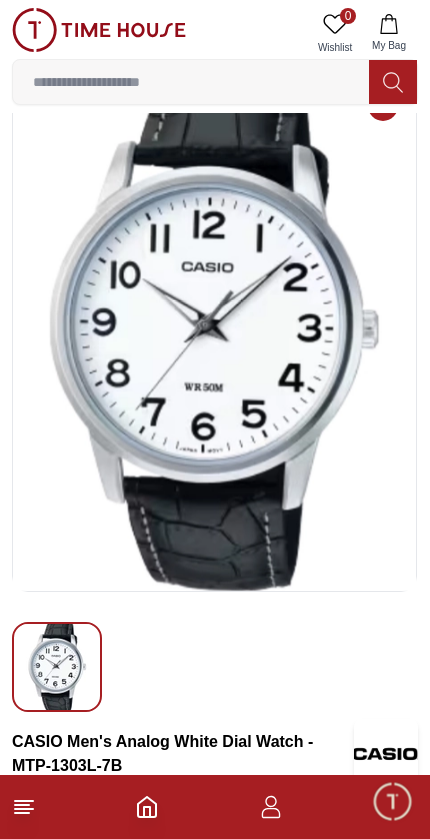 scroll, scrollTop: 0, scrollLeft: 0, axis: both 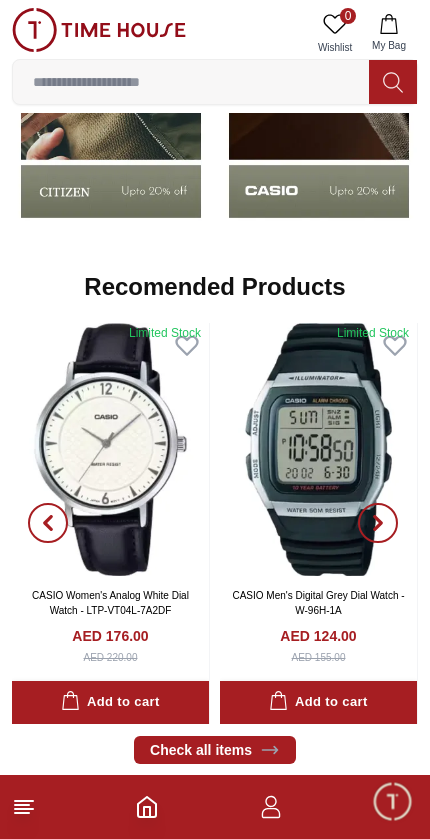 click on "Limited Stock CASIO Men's Digital Black Dial Watch - W-219H-8BVDF AED 112.00 AED 140.00 Add to cart Add to cart Limited Stock CASIO Women's Analog White Dial Watch - LTP-VT04L-7A2DF AED 176.00 AED 220.00 Add to cart Add to cart Limited Stock CASIO Men's Digital Grey Dial Watch - W-96H-1A AED 124.00 AED 155.00 Add to cart Add to cart CASIO Men's Digital Grey Dial Watch - LWS-1200H-1AVDF AED 156.00 AED 195.00 Add to cart Add to cart Limited Stock CASIO Men's Analog Green Dial Watch - MWA-300H-3AVDF AED 352.00 AED 440.00 Add to cart Add to cart Limited Stock CASIO Unisex Digital Grey Dial Watch - A130WE-1ADF AED 328.00 AED 410.00 Add to cart Add to cart Limited Stock CASIO Men's Digital Grey Dial Watch - W-800H-1A AED 116.00 AED 145.00 Add to cart Add to cart" at bounding box center [215, 523] 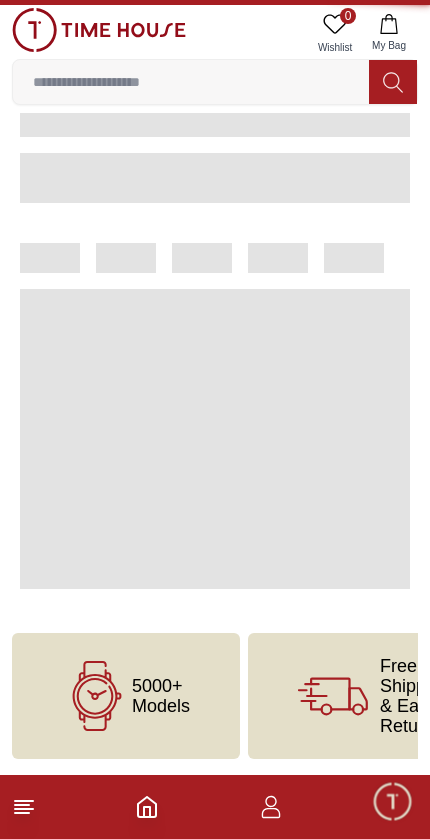 scroll, scrollTop: 0, scrollLeft: 0, axis: both 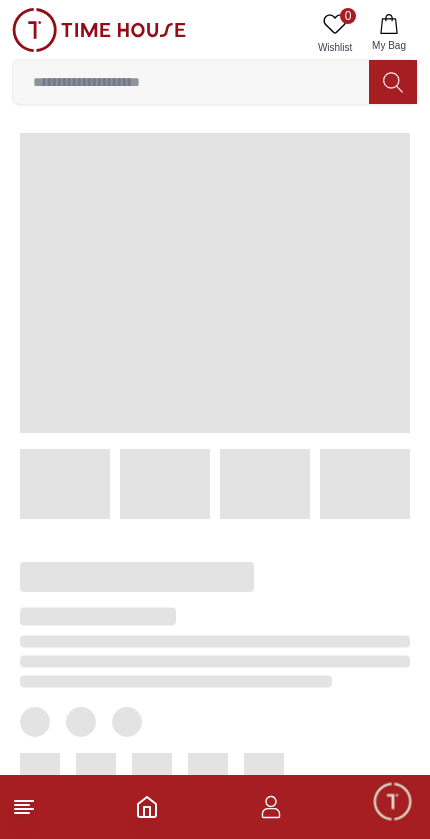 click at bounding box center (165, 484) 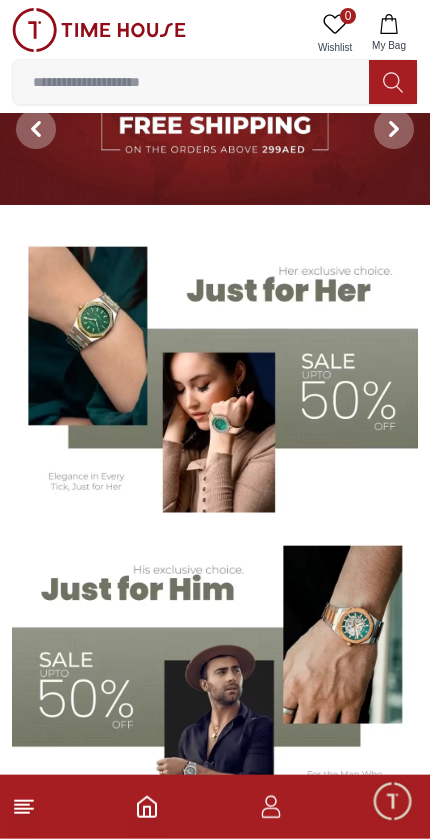 scroll, scrollTop: 0, scrollLeft: 0, axis: both 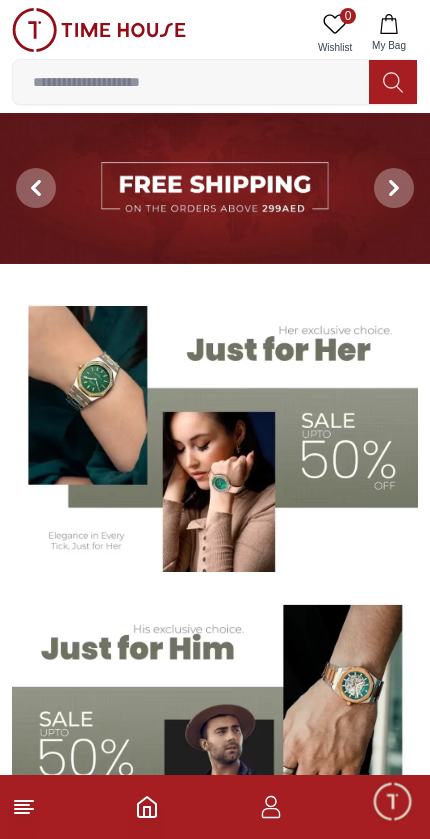 click 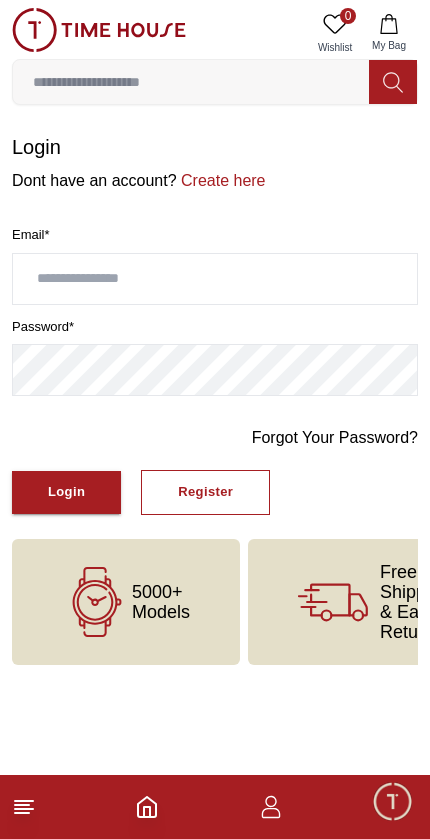 click on "Forgot Your Password?" at bounding box center [335, 438] 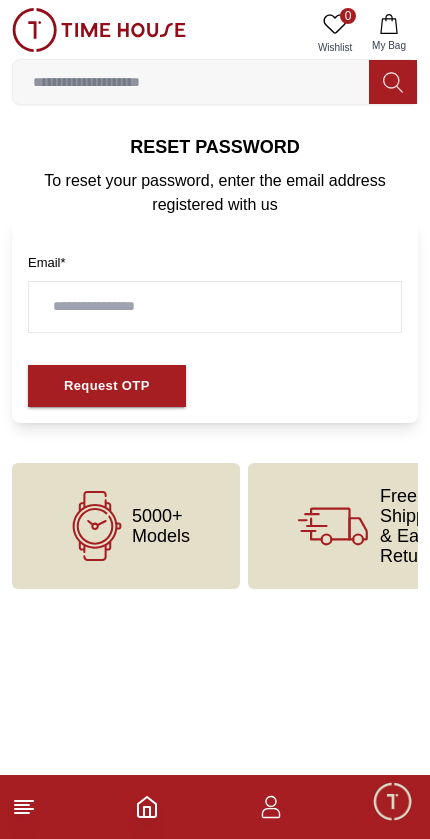 click at bounding box center (215, 307) 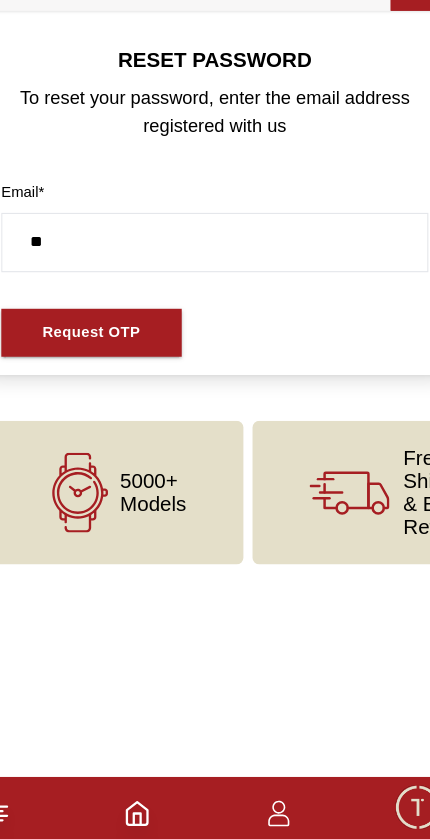 type on "*" 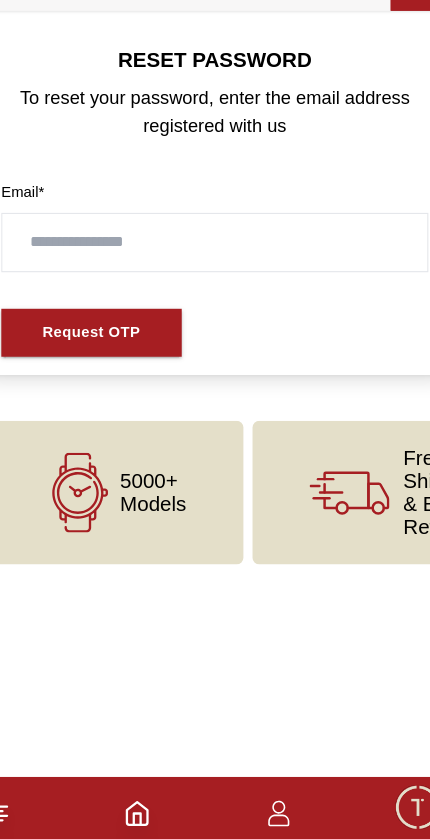 type on "*" 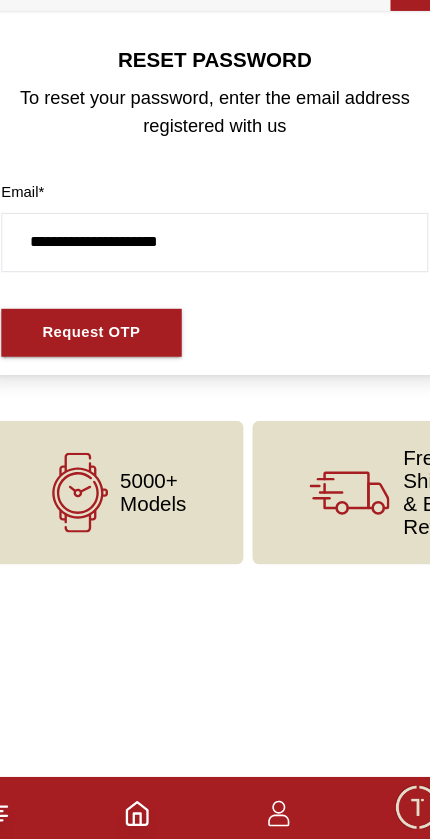 type on "**********" 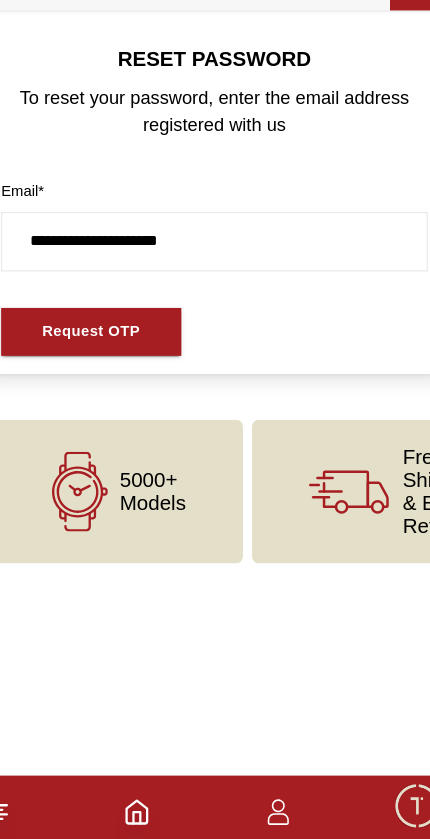 click on "Request OTP" at bounding box center [107, 386] 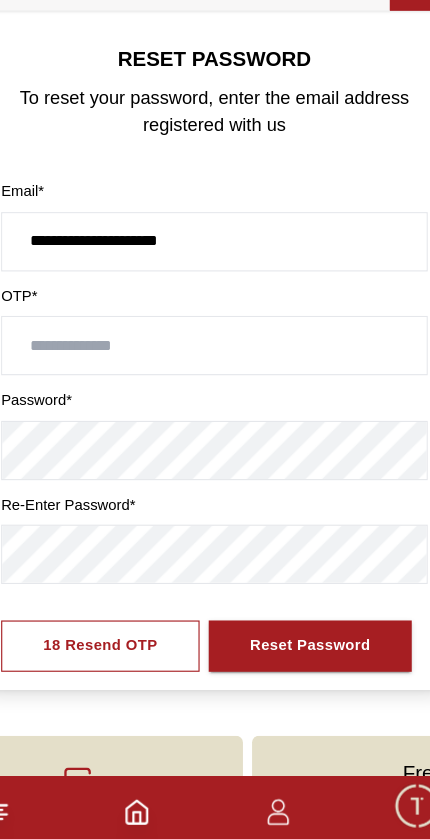 click at bounding box center (215, 398) 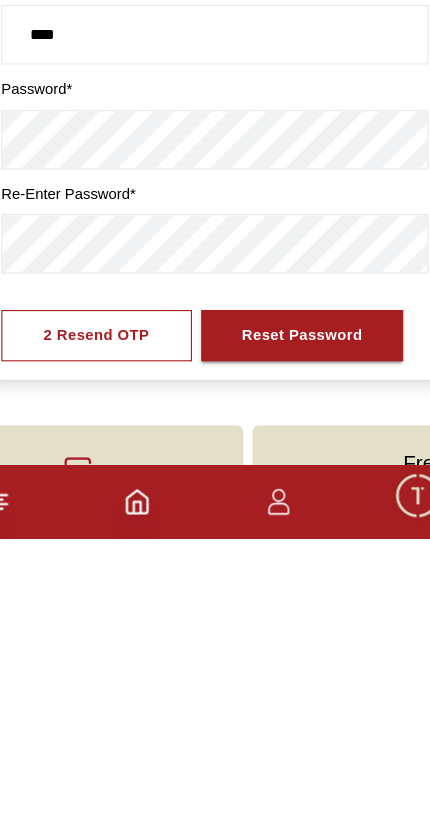 scroll, scrollTop: 104, scrollLeft: 0, axis: vertical 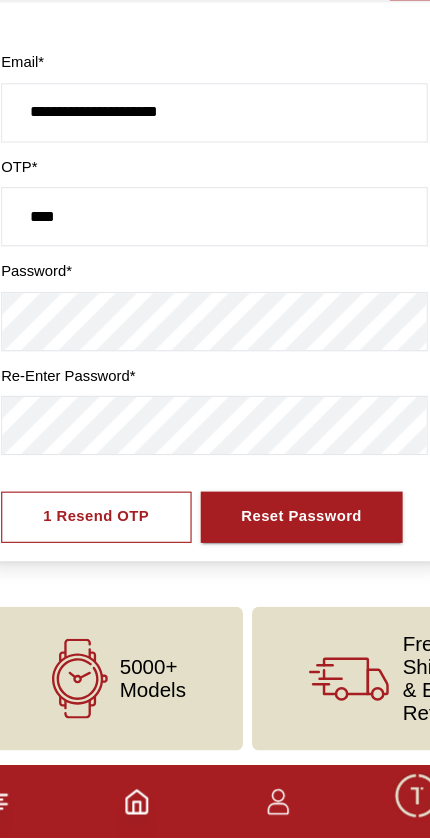 click on "Reset Password" at bounding box center (292, 557) 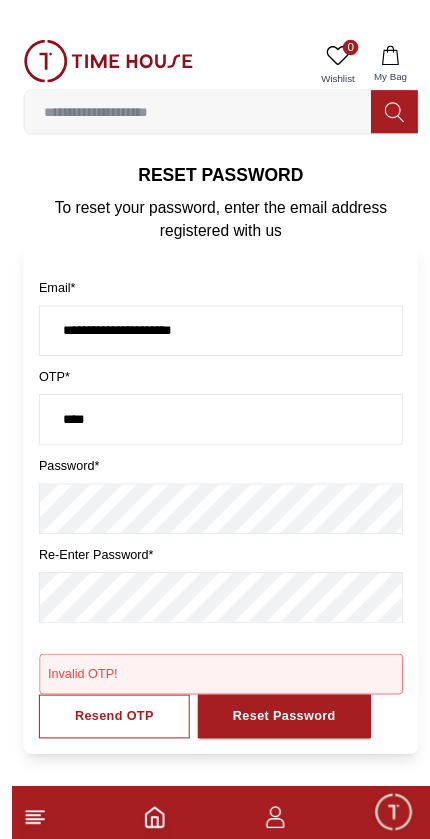 scroll, scrollTop: 15, scrollLeft: 0, axis: vertical 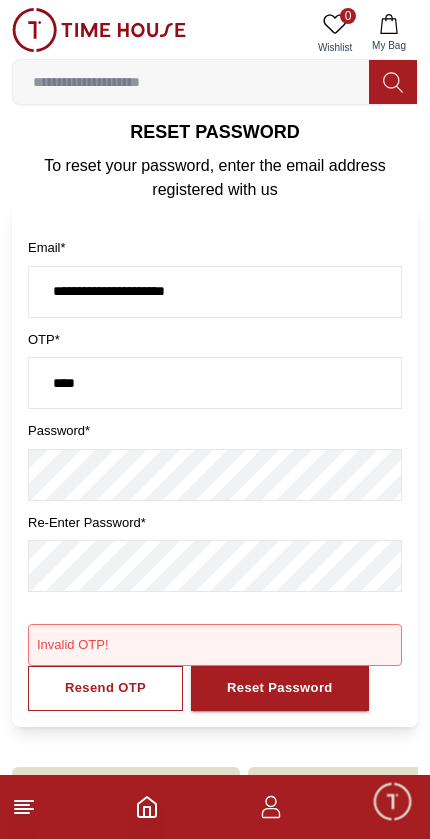 click on "Resend OTP" at bounding box center [105, 688] 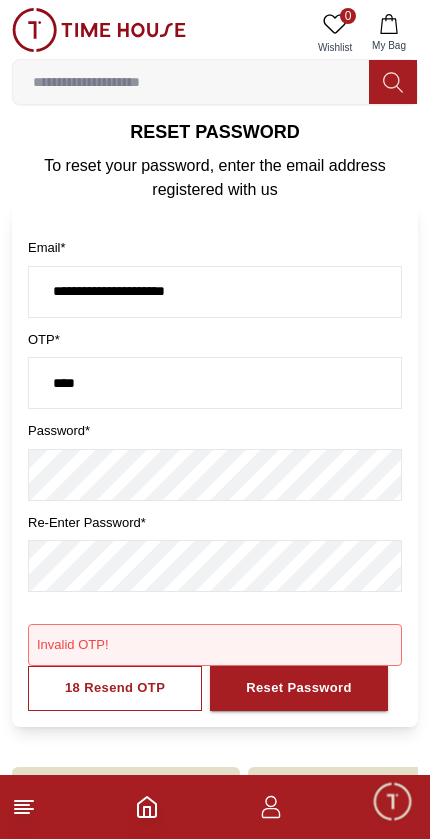 click on "****" at bounding box center (215, 383) 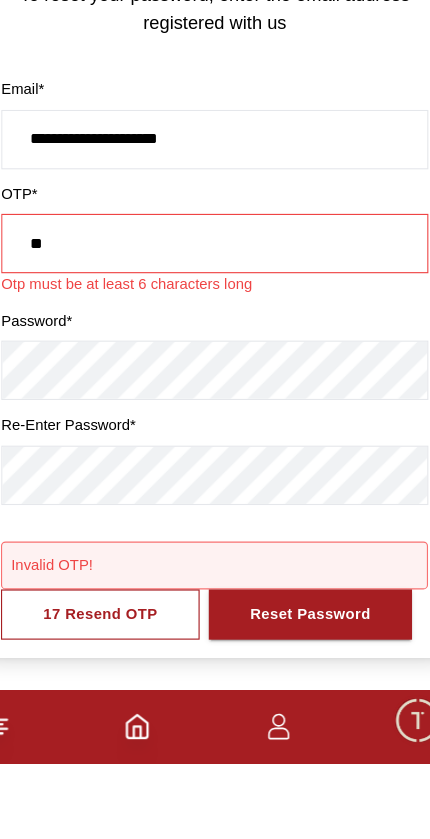 type on "*" 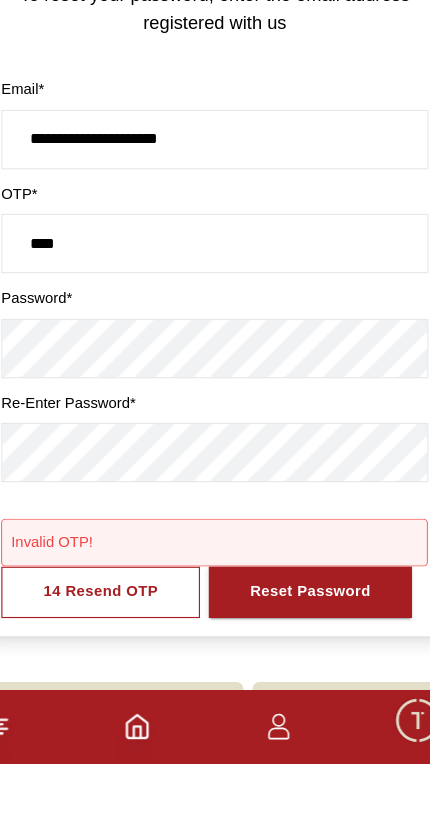 scroll, scrollTop: 81, scrollLeft: 0, axis: vertical 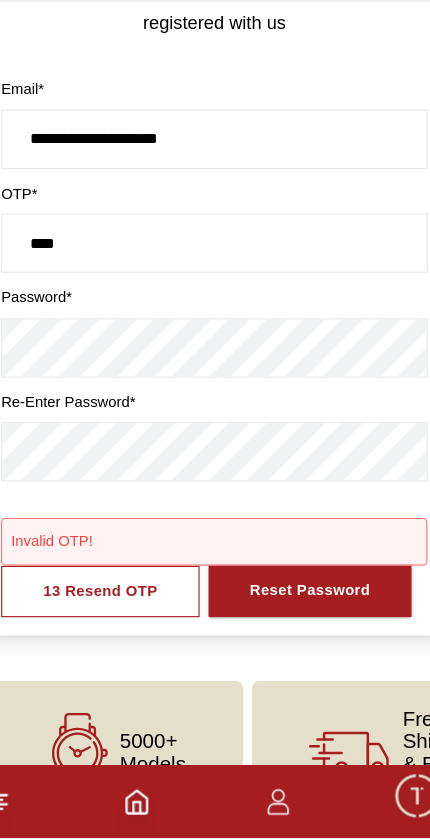 click on "Reset Password" at bounding box center (299, 622) 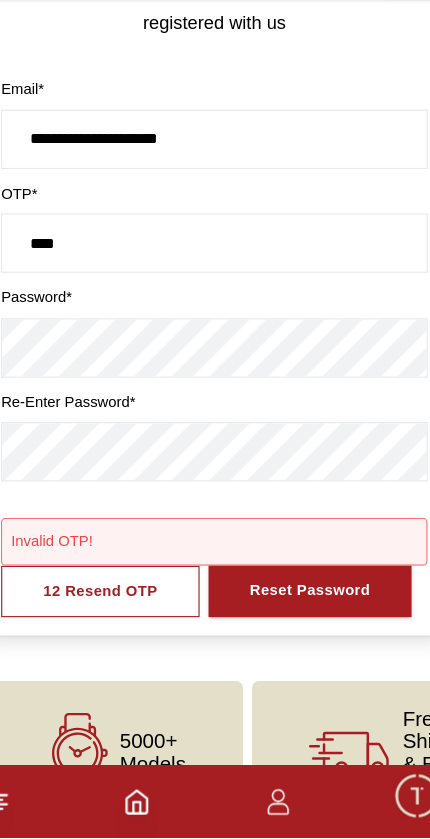 click on "Reset Password" at bounding box center (299, 622) 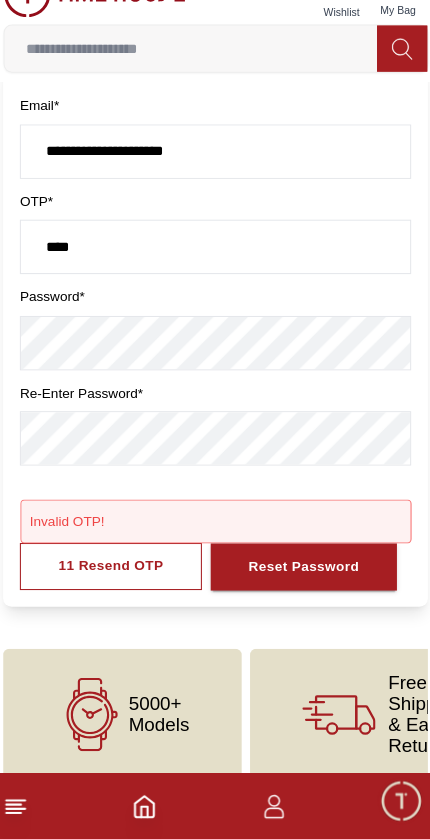 scroll, scrollTop: 58, scrollLeft: 0, axis: vertical 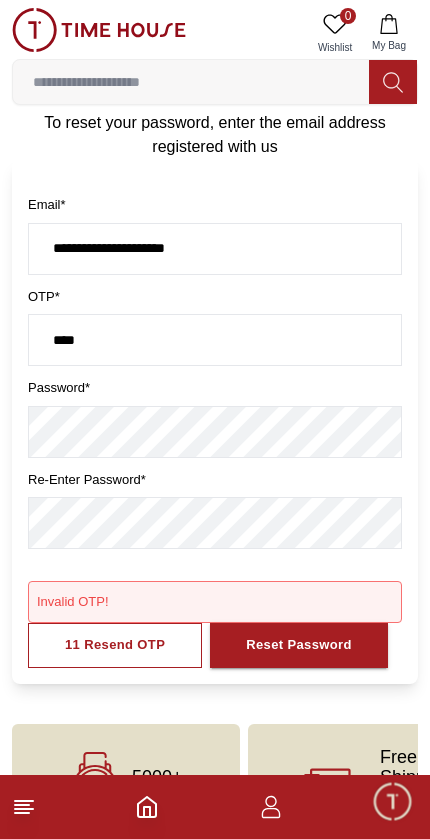 click on "Reset Password" at bounding box center [299, 645] 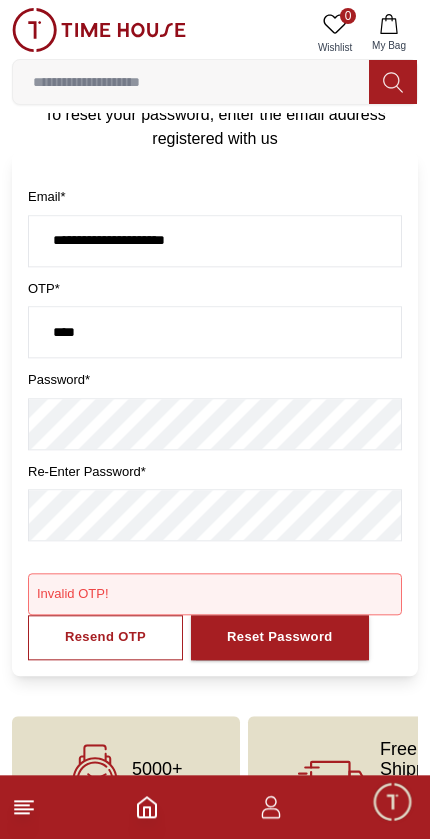 scroll, scrollTop: 62, scrollLeft: 0, axis: vertical 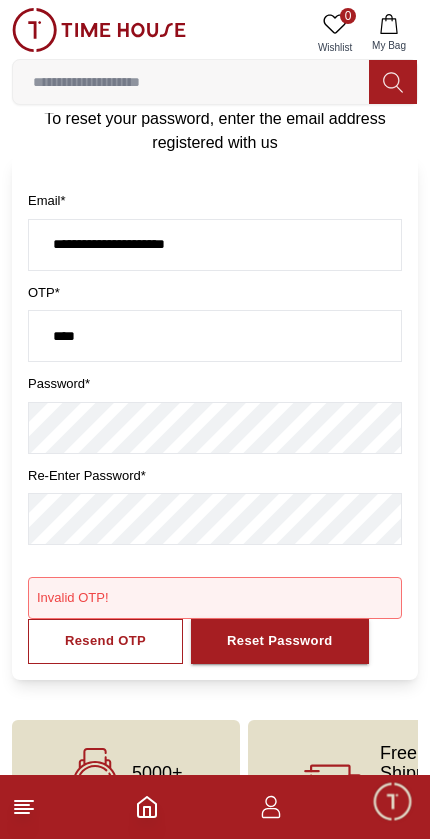 click on "Resend OTP" at bounding box center [105, 641] 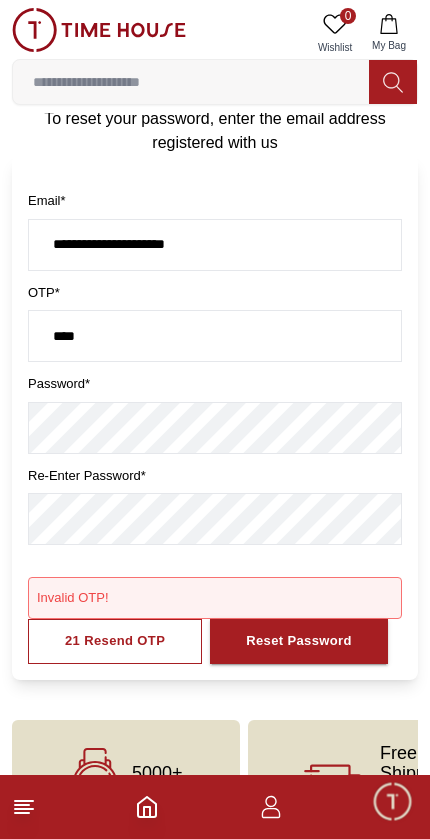 click on "****" at bounding box center [215, 336] 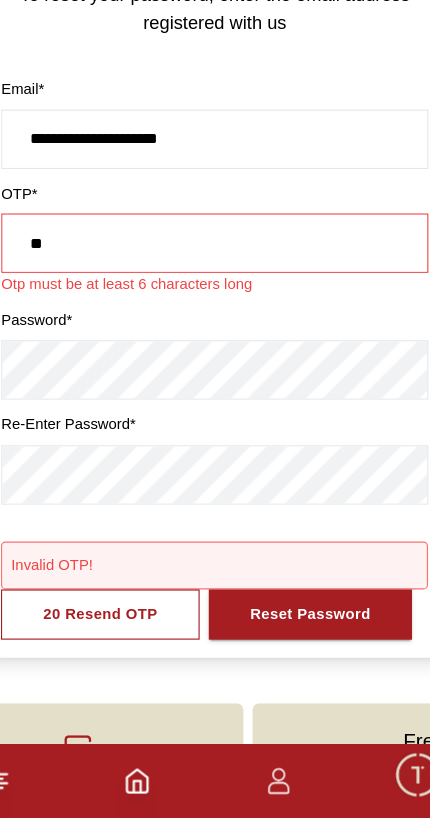 type on "*" 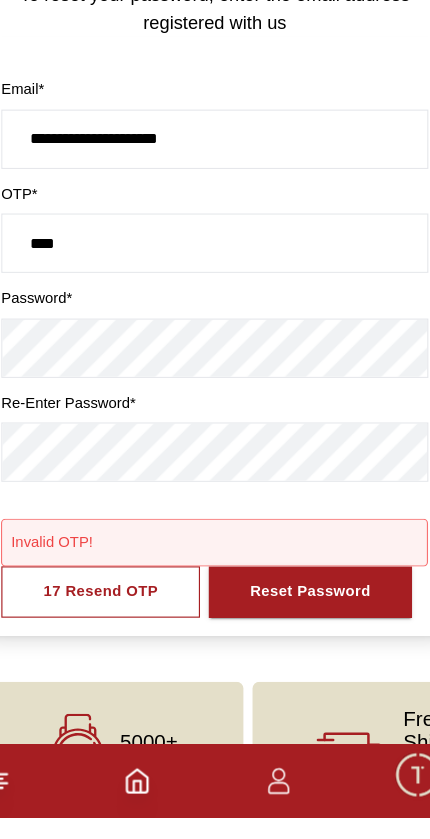 type on "****" 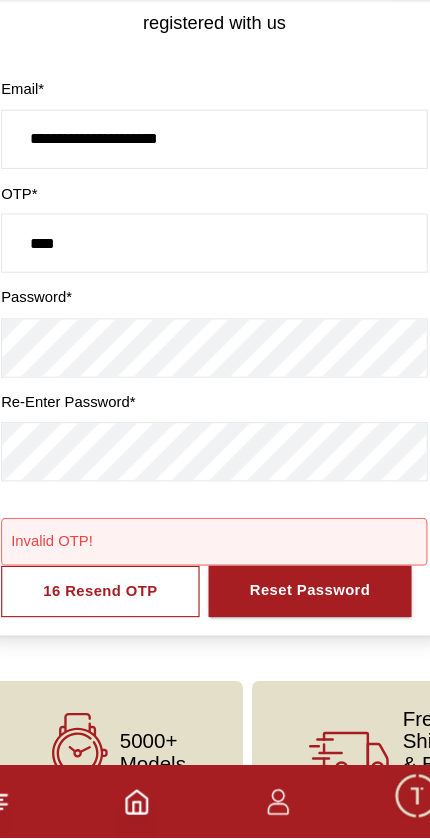 click on "Reset Password" at bounding box center (299, 622) 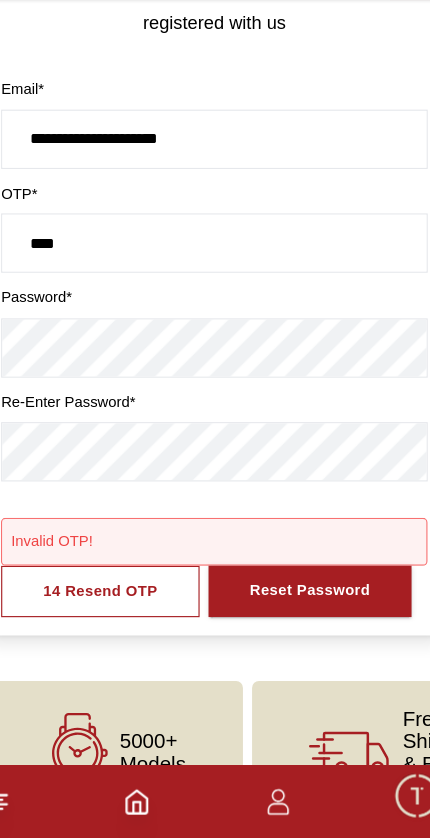 click on "Reset Password" at bounding box center (299, 622) 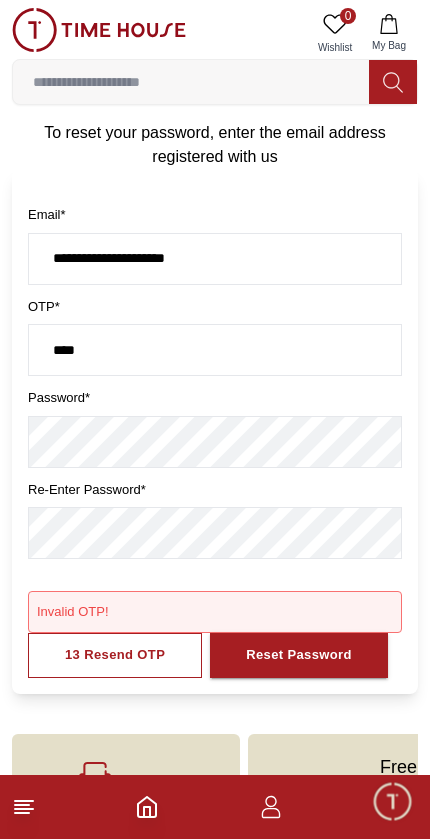 click on "**********" at bounding box center [215, 431] 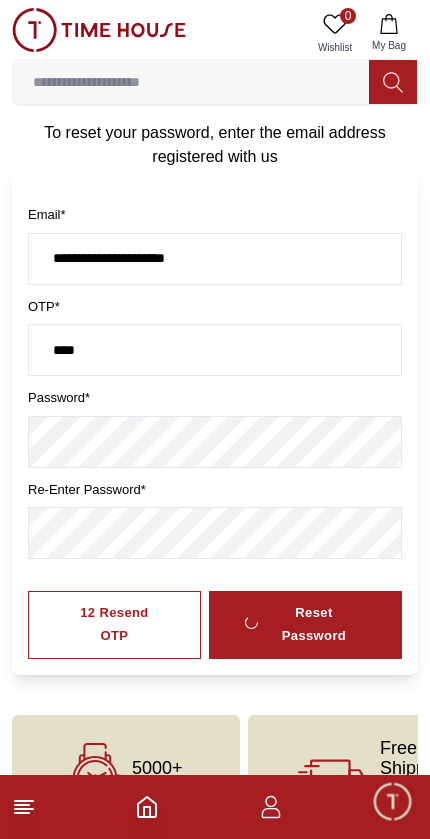 click on "Reset Password" at bounding box center [305, 625] 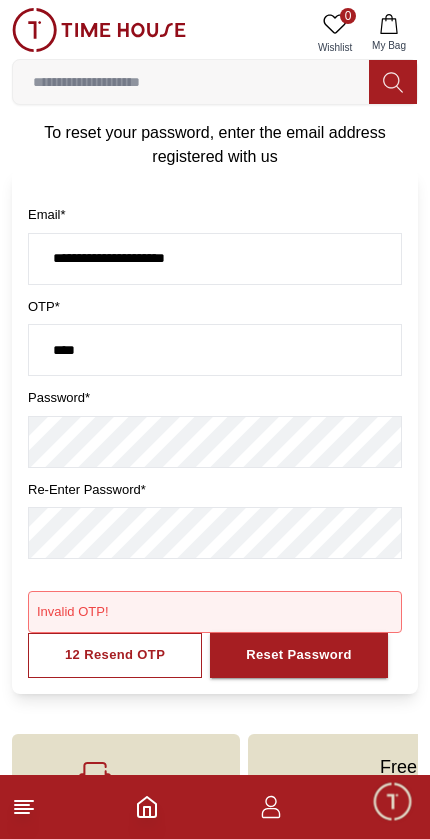 click on "Reset Password" at bounding box center (299, 655) 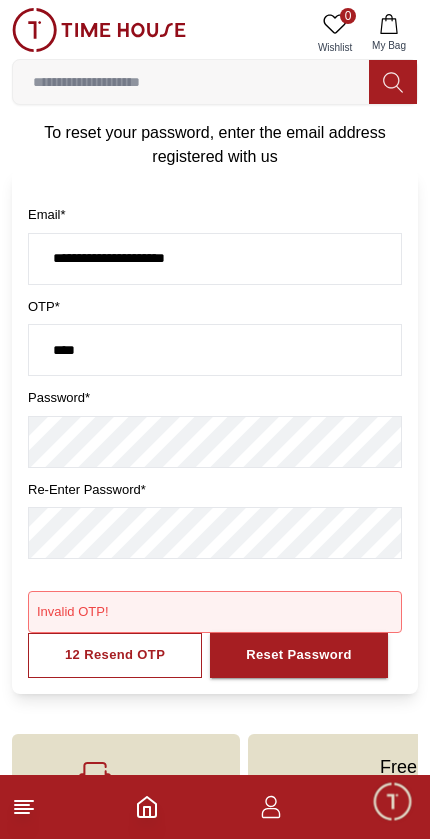 click on "Reset Password" at bounding box center [299, 655] 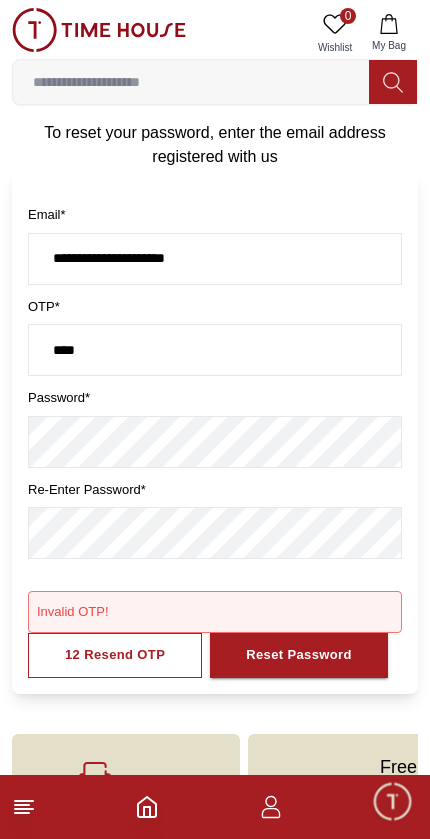 click on "Reset Password" at bounding box center [299, 655] 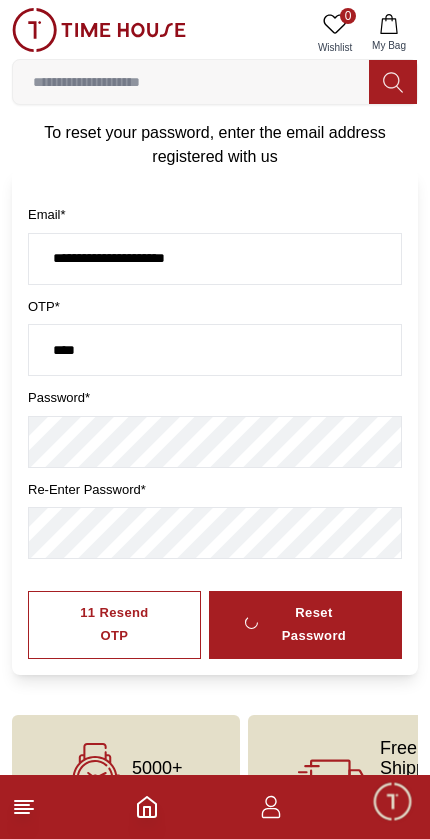 click on "11     Resend OTP Reset Password" at bounding box center (215, 625) 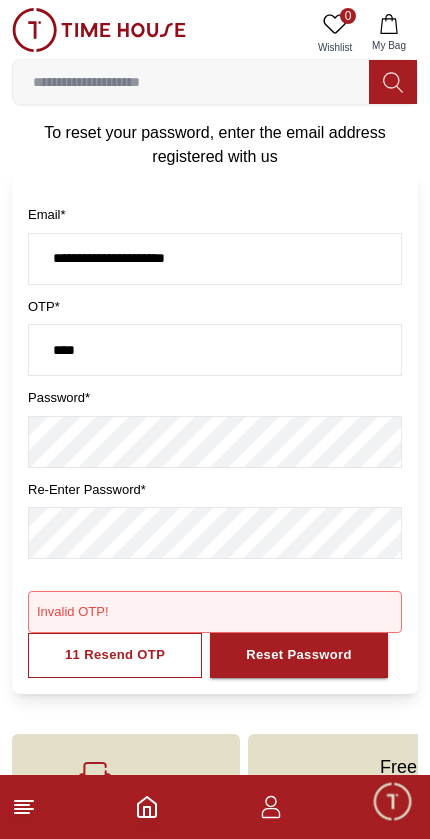click on "Reset Password" at bounding box center (299, 655) 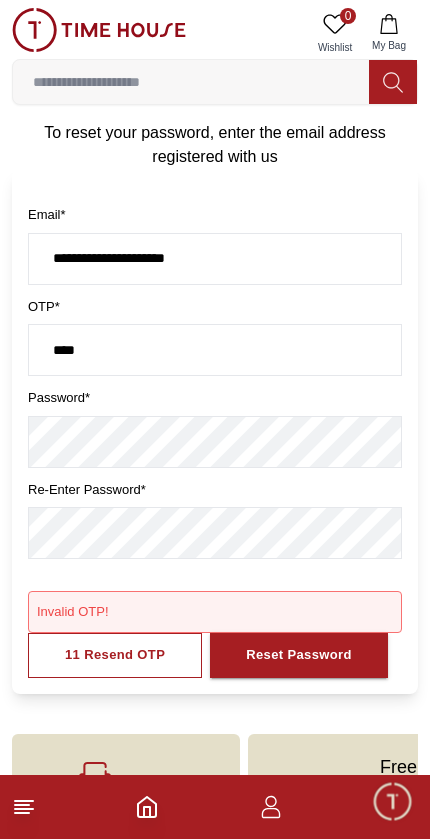 click on "Reset Password" at bounding box center (299, 655) 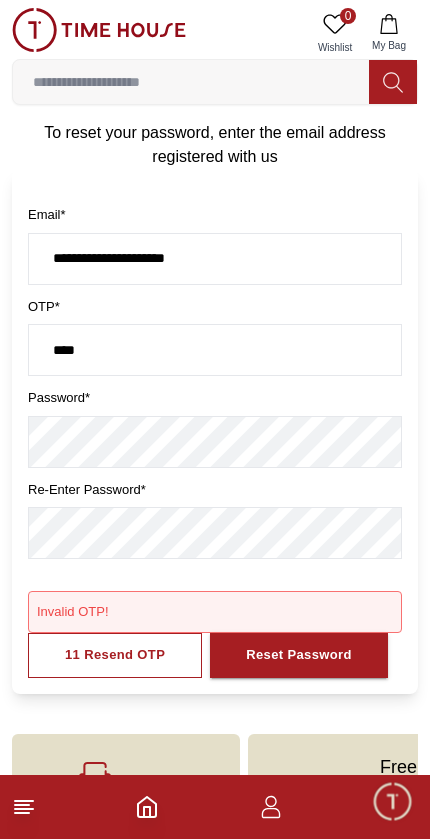 click on "Reset Password" at bounding box center [299, 655] 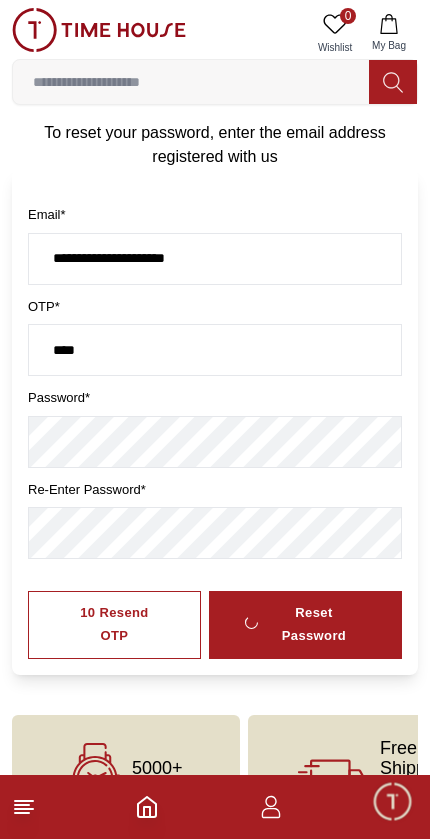 click on "Reset Password" at bounding box center (305, 625) 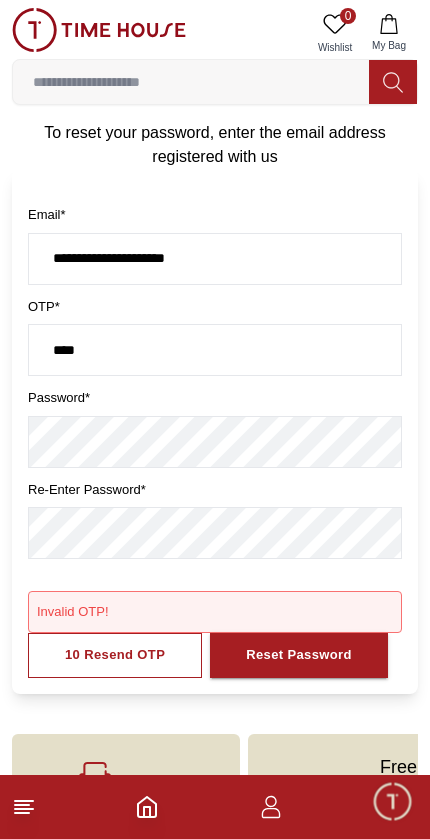 click on "Reset Password" at bounding box center (299, 655) 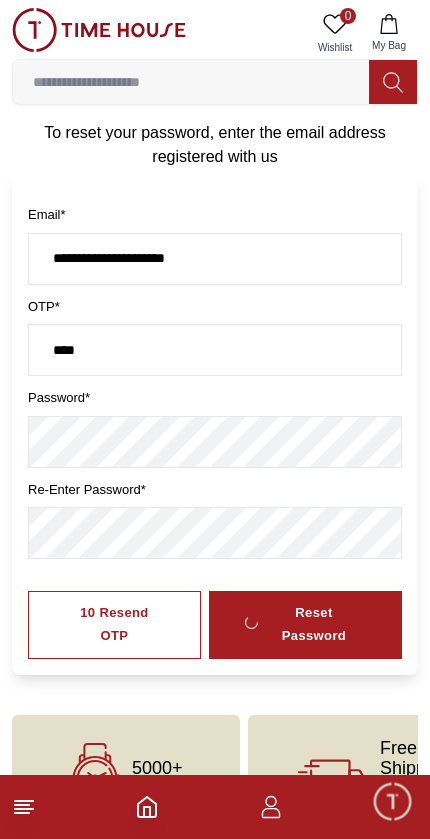 click on "Reset Password" at bounding box center [305, 625] 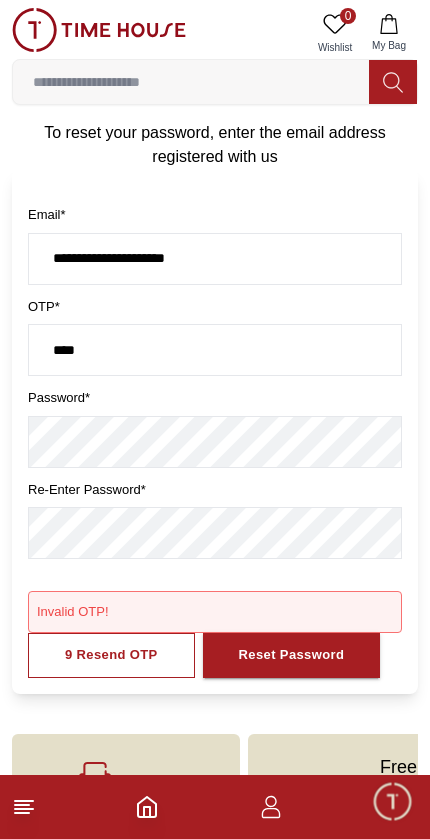 click on "Reset Password" at bounding box center (292, 655) 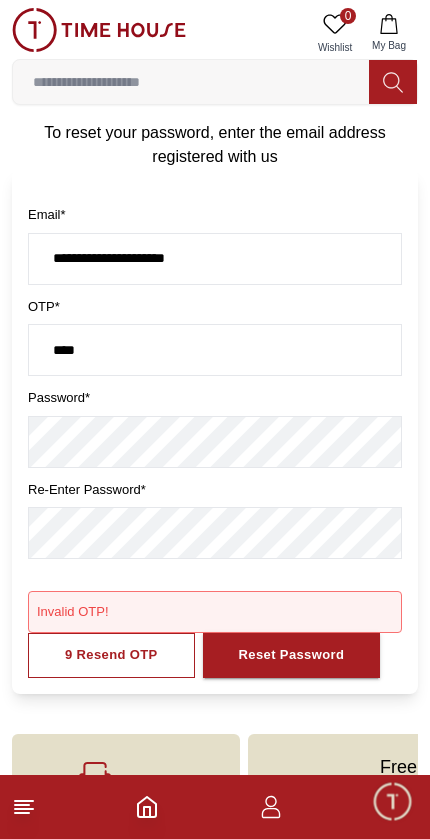 click on "Reset Password" at bounding box center (292, 655) 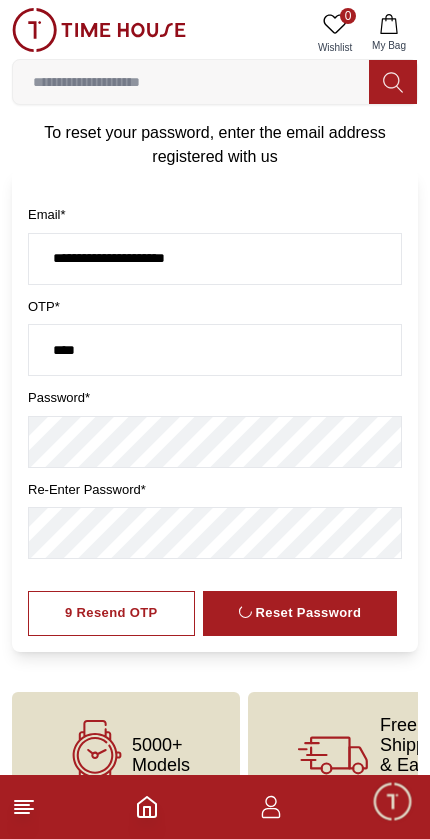 click on "Reset Password" at bounding box center (300, 613) 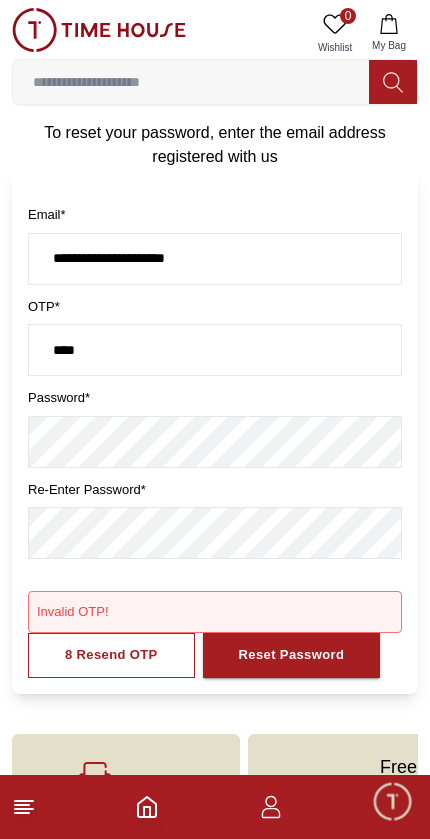 click on "Invalid OTP!" at bounding box center [215, 612] 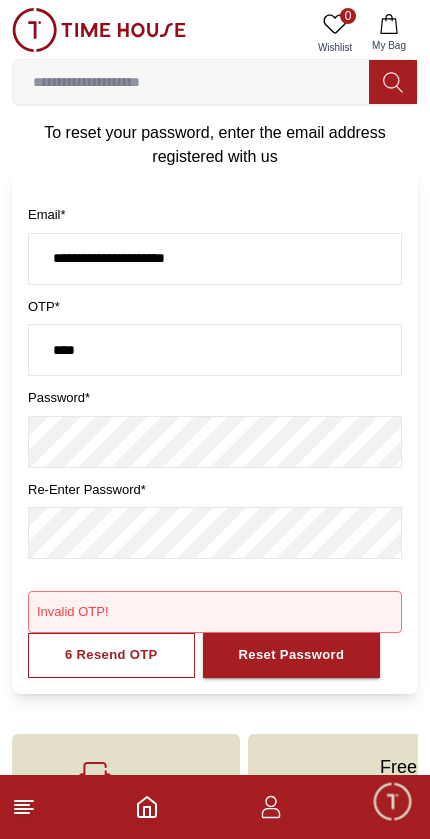 click on "6     Resend OTP Reset Password" at bounding box center (215, 655) 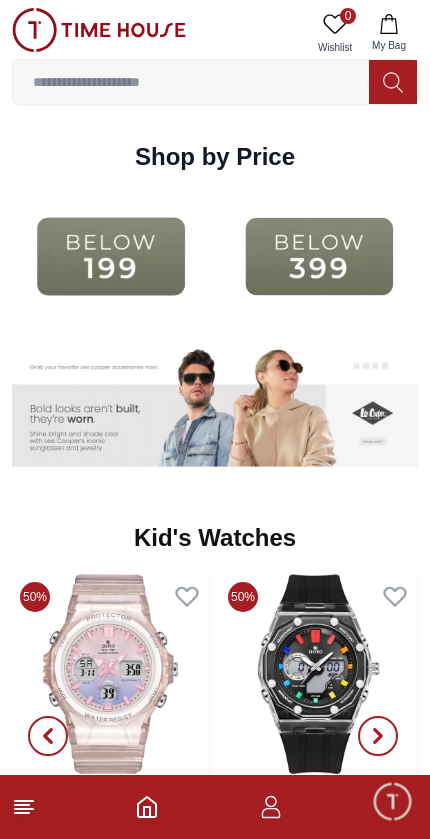 scroll, scrollTop: 2946, scrollLeft: 0, axis: vertical 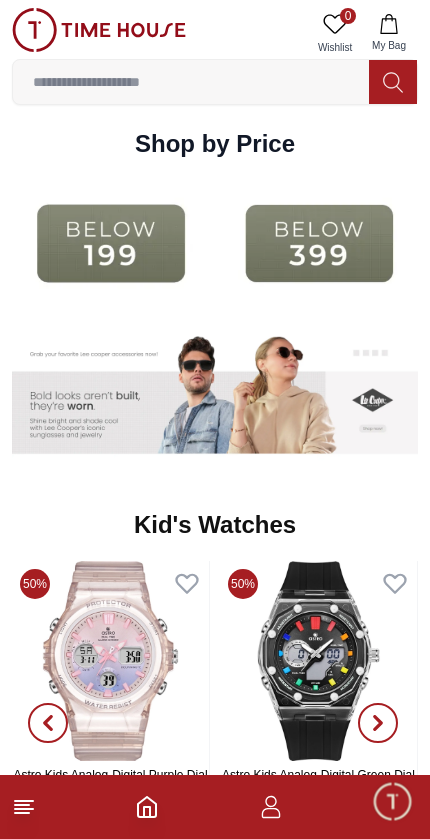 click at bounding box center [111, 243] 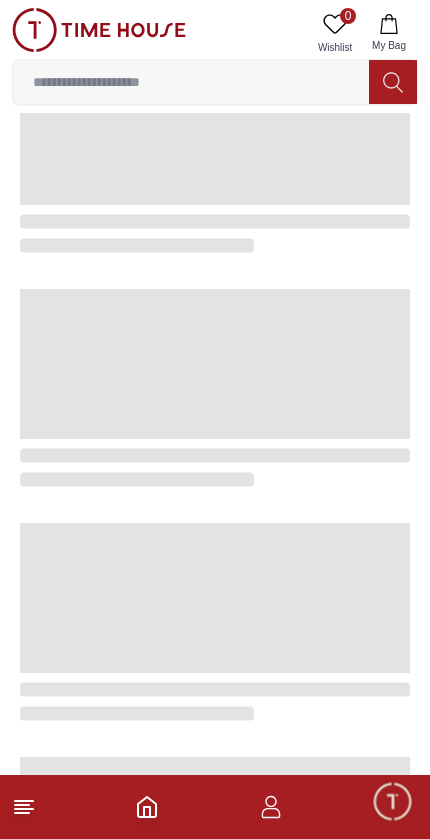 scroll, scrollTop: 0, scrollLeft: 0, axis: both 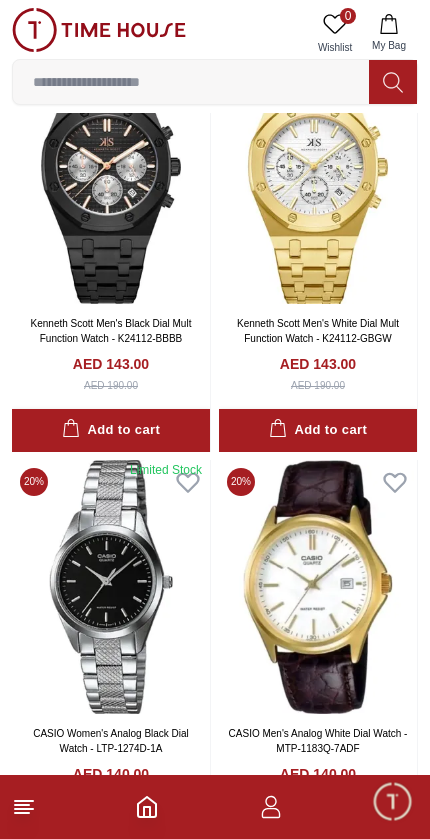 click at bounding box center [318, 587] 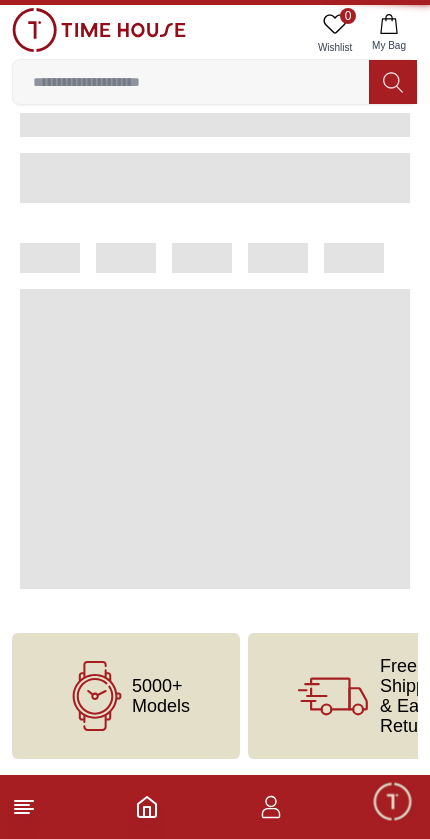 scroll, scrollTop: 0, scrollLeft: 0, axis: both 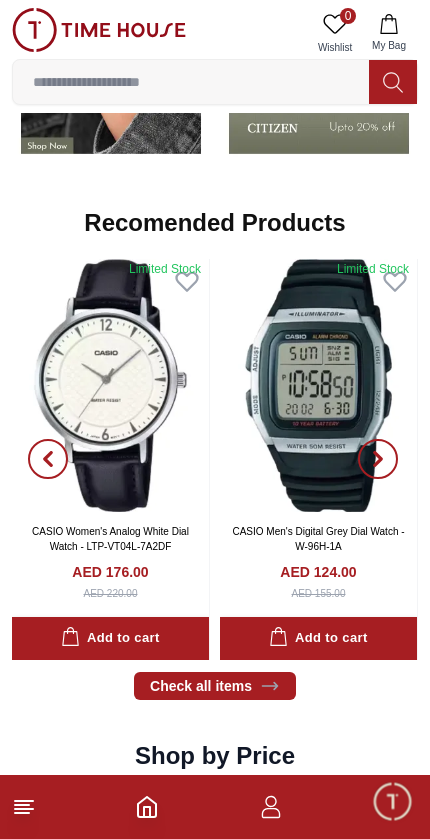 click at bounding box center (110, 385) 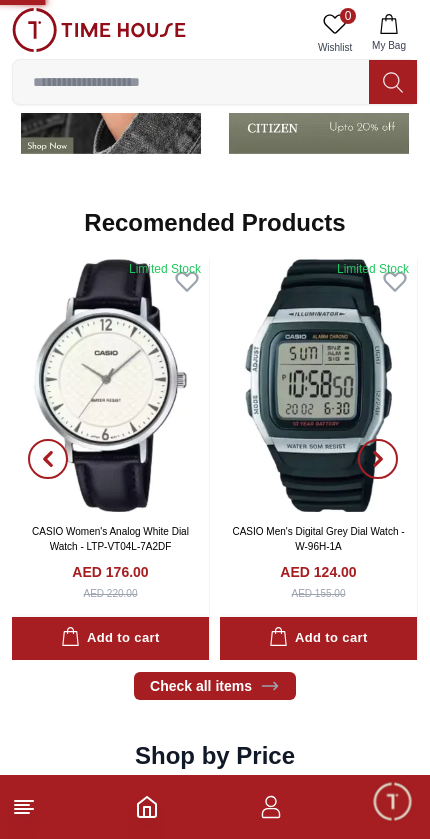 scroll, scrollTop: 0, scrollLeft: 0, axis: both 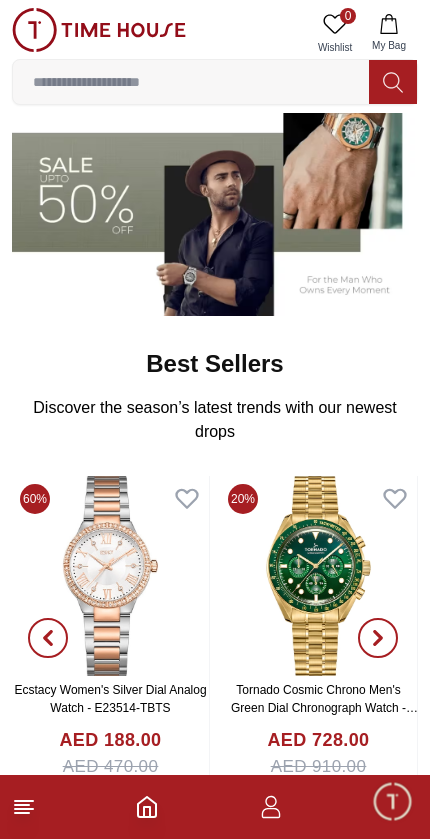 click at bounding box center [215, 807] 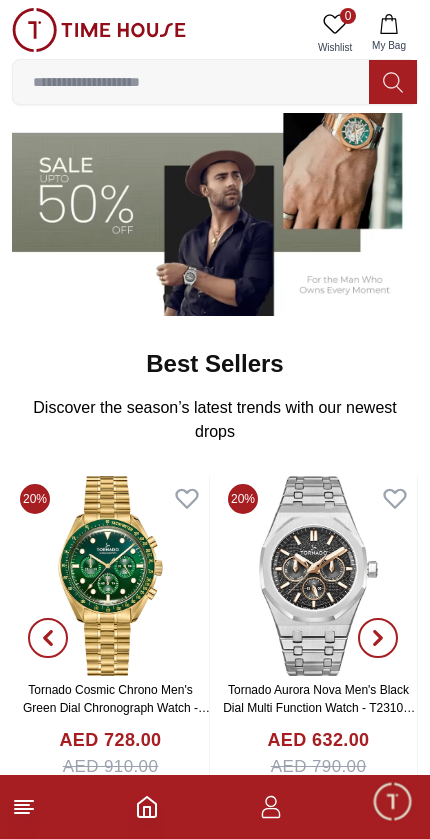 click 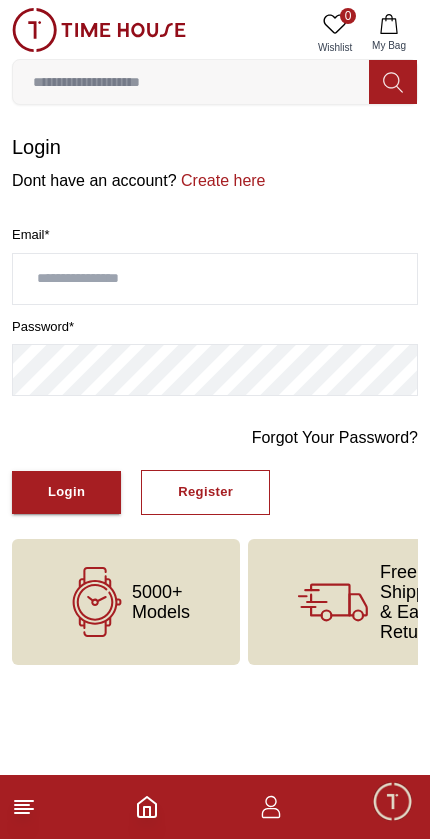 scroll, scrollTop: 0, scrollLeft: 0, axis: both 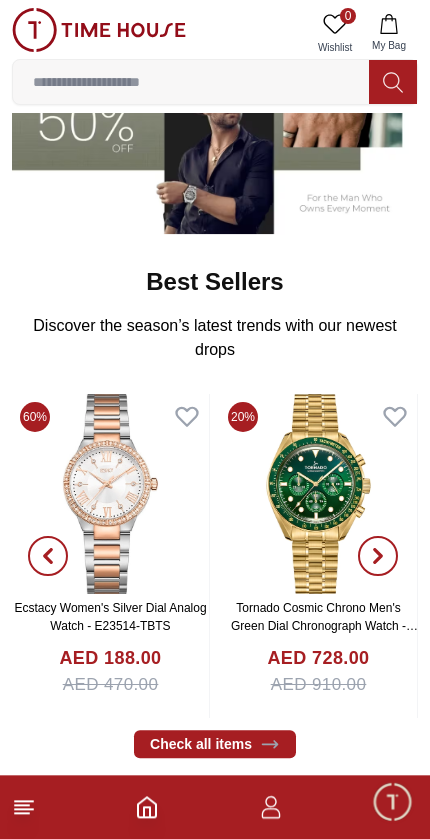 click 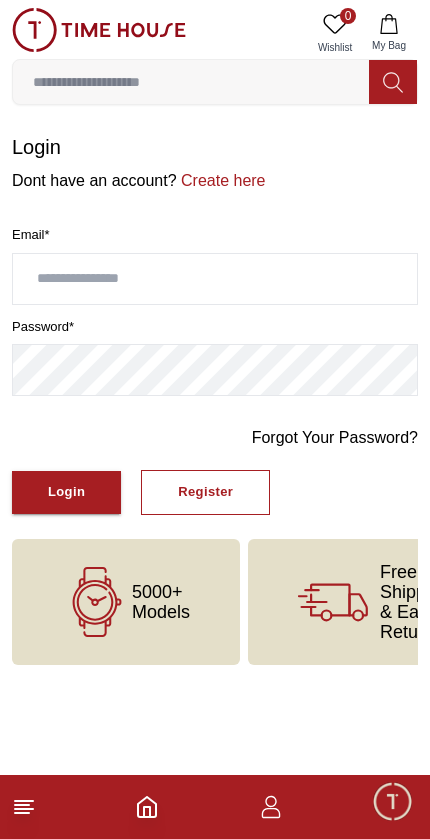 click on "5000+ Models" at bounding box center (161, 602) 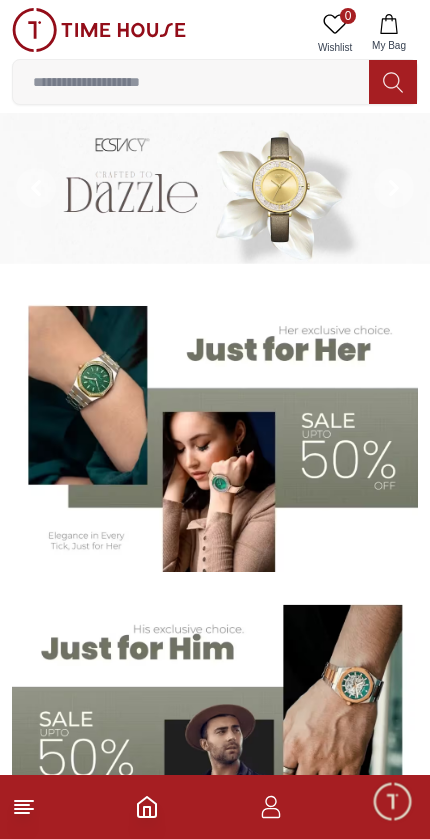 click at bounding box center [191, 82] 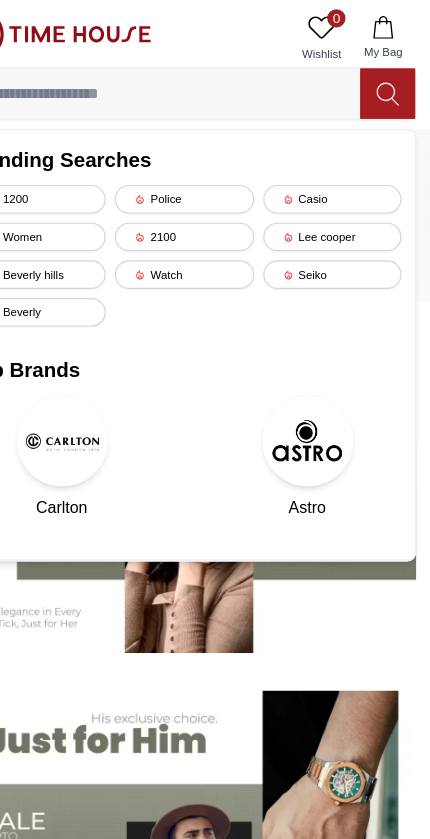 click on "Casio" at bounding box center (344, 174) 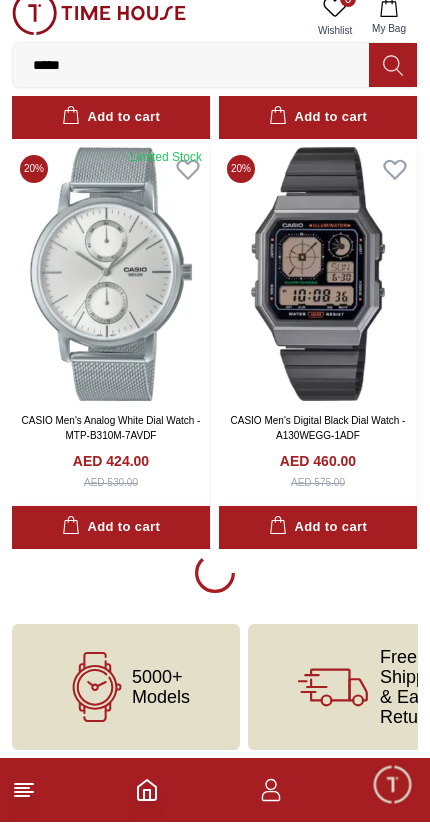 scroll, scrollTop: 3732, scrollLeft: 0, axis: vertical 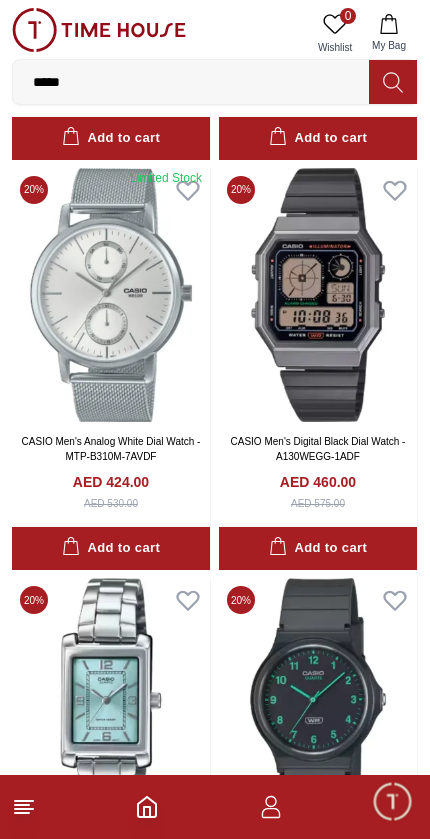 click at bounding box center [111, 705] 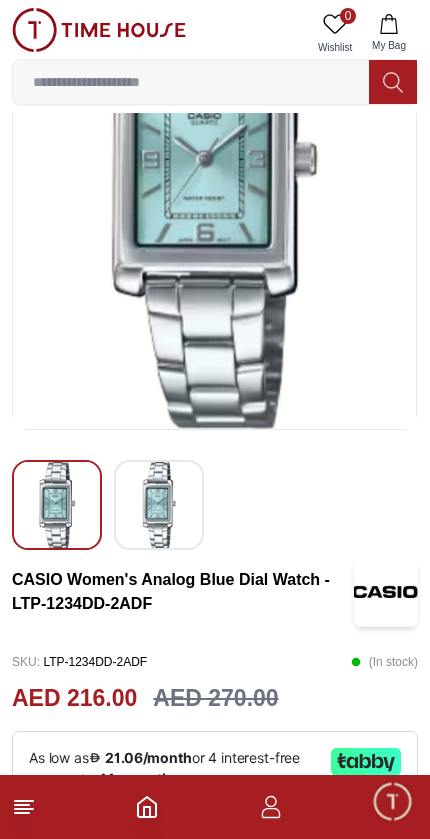 scroll, scrollTop: 0, scrollLeft: 0, axis: both 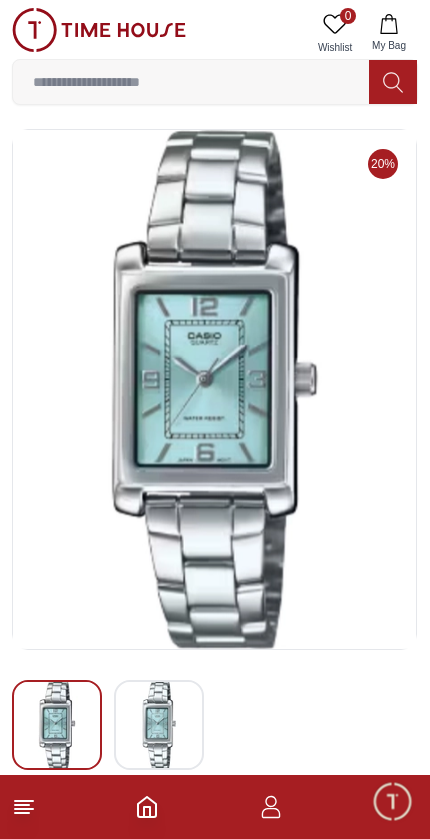 click 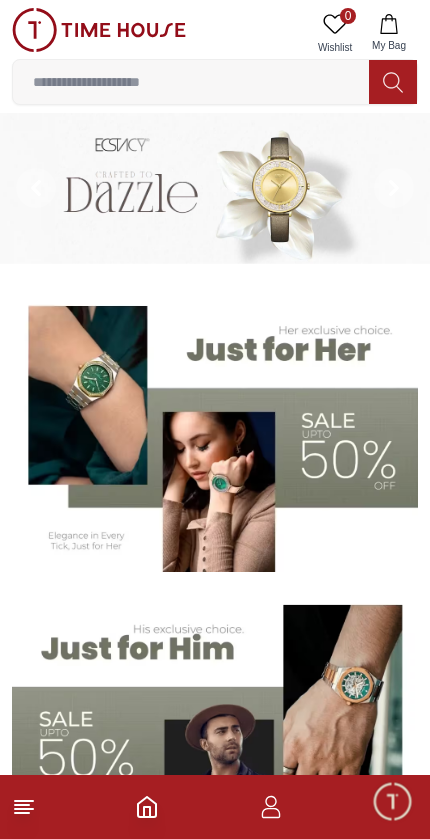click at bounding box center (215, 807) 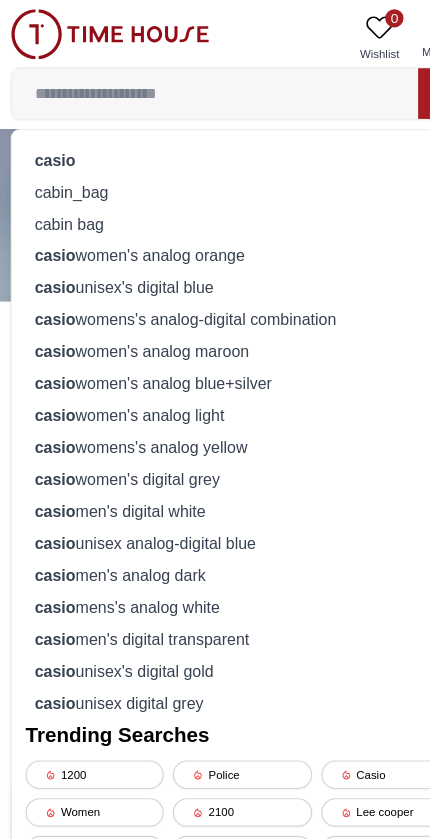 click on "casio  women's analog orange" at bounding box center [215, 224] 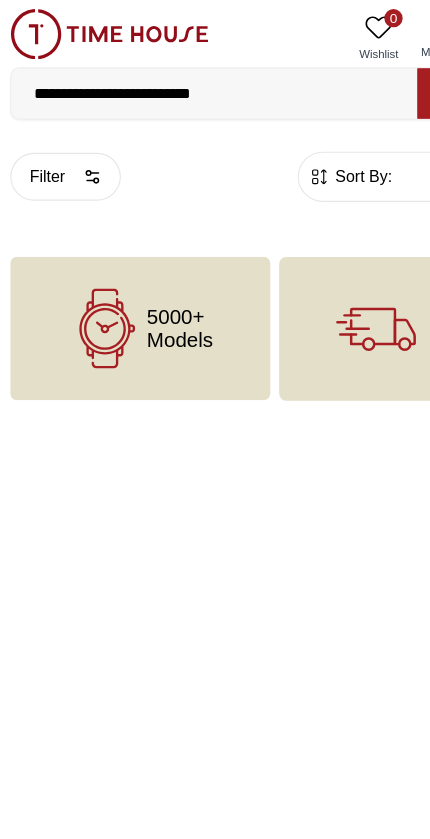 click on "**********" at bounding box center (191, 82) 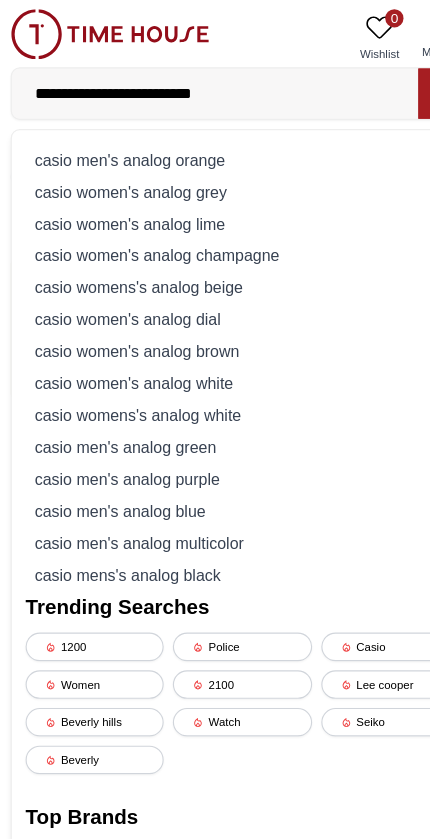 click on "casio men's analog orange" at bounding box center (215, 140) 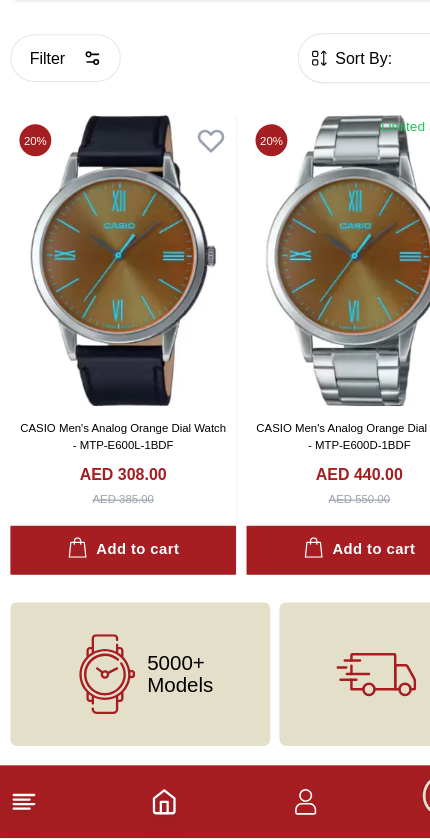scroll, scrollTop: 0, scrollLeft: 0, axis: both 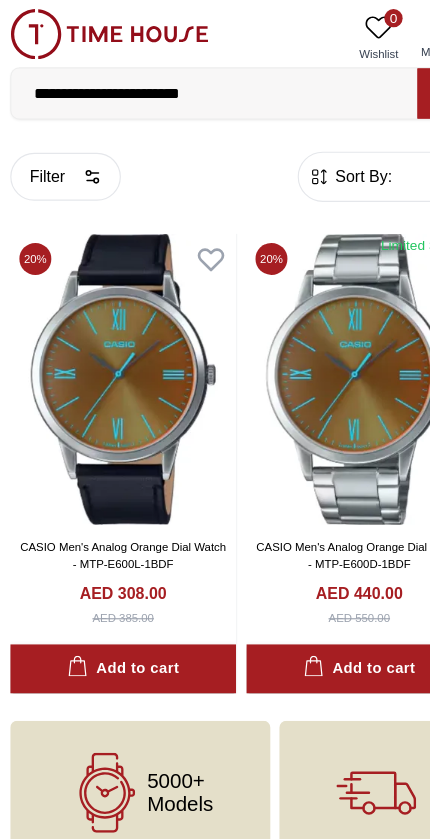 click on "**********" at bounding box center [191, 82] 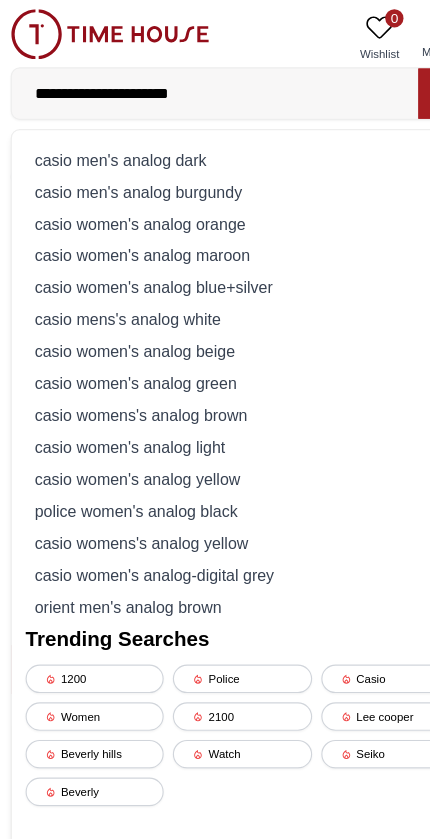 type on "**********" 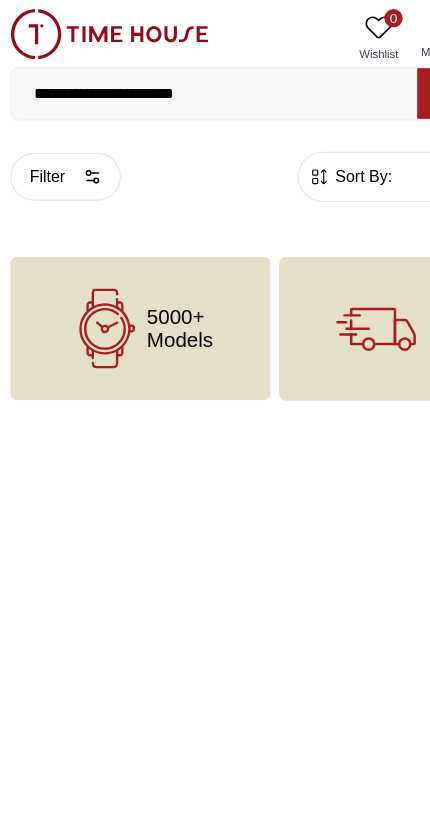 click on "**********" at bounding box center (191, 82) 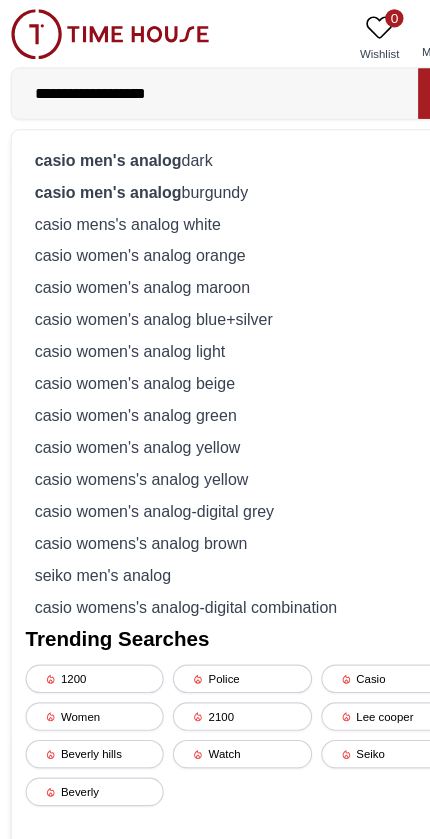 type on "**********" 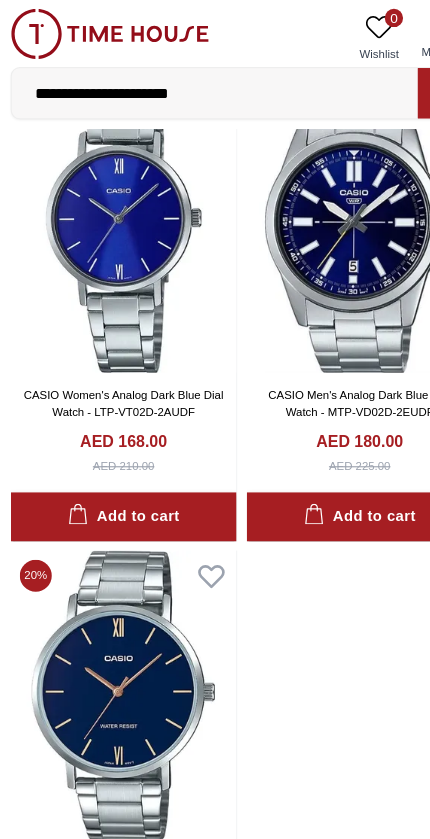 click on "**********" at bounding box center [191, 82] 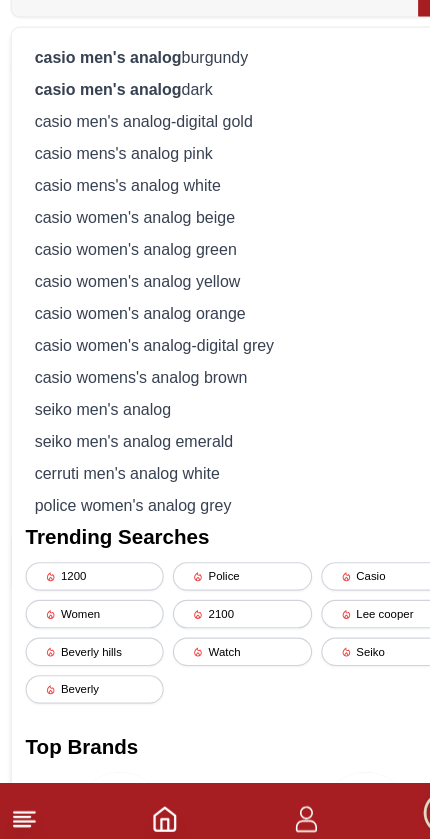 scroll, scrollTop: 0, scrollLeft: 0, axis: both 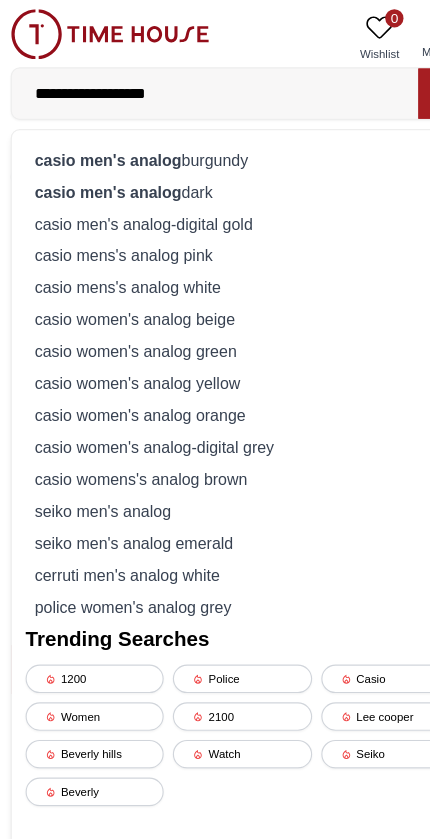 click on "**********" at bounding box center (191, 82) 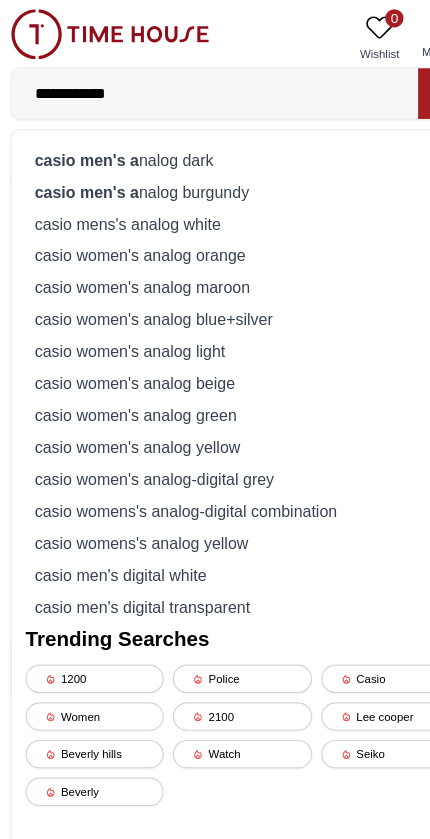 type on "**********" 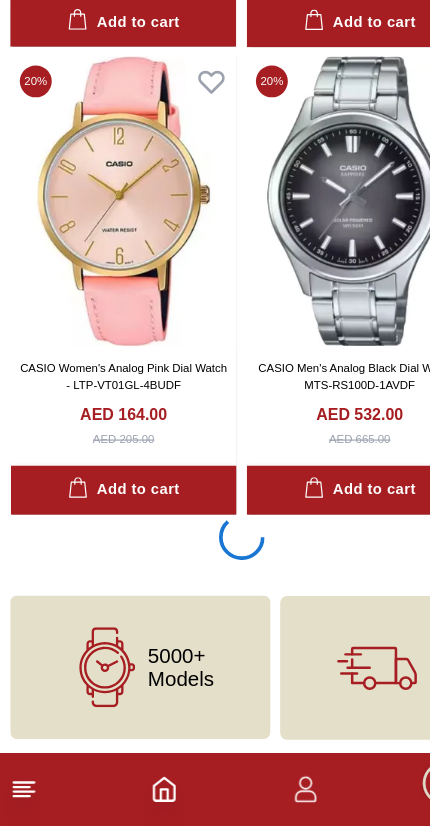 scroll, scrollTop: 3732, scrollLeft: 0, axis: vertical 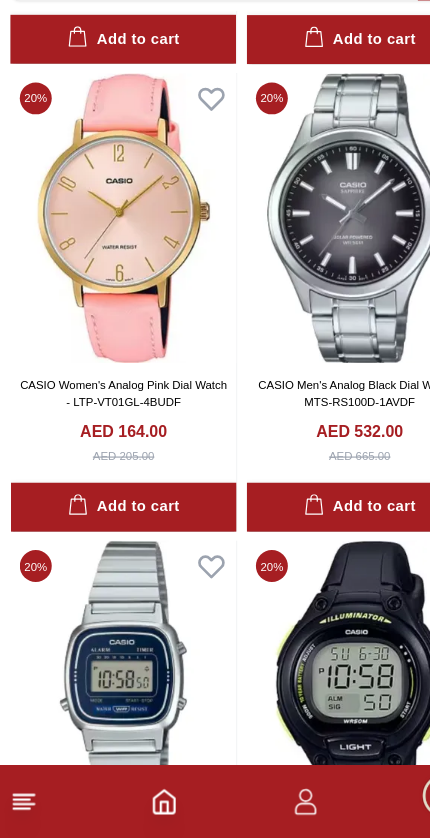 click at bounding box center [111, 705] 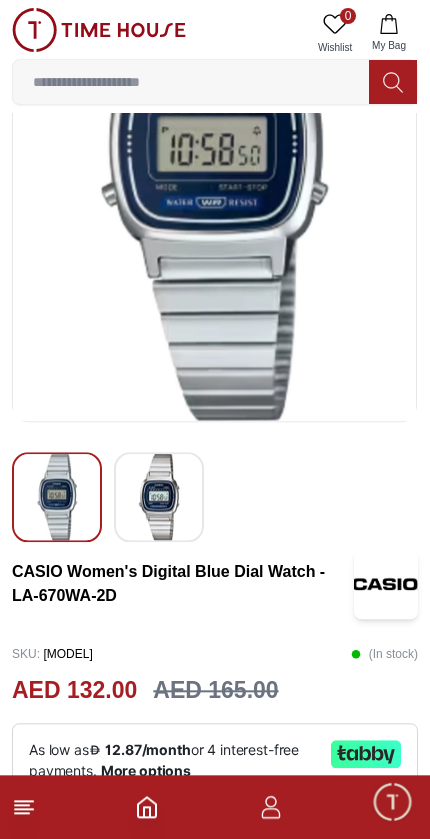 scroll, scrollTop: 0, scrollLeft: 0, axis: both 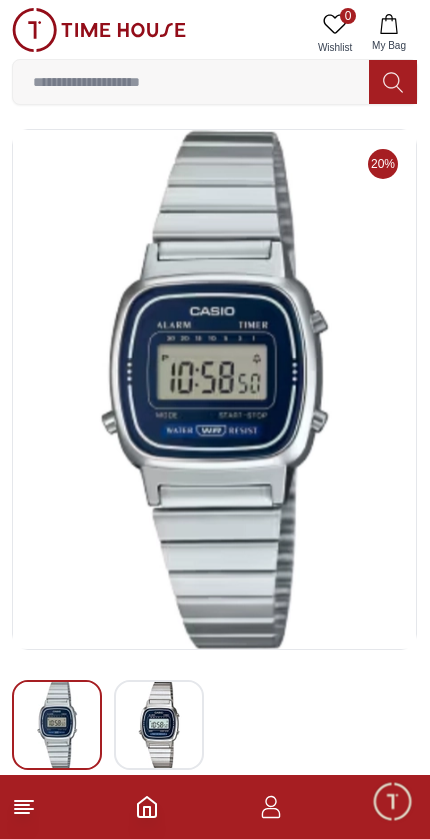 click 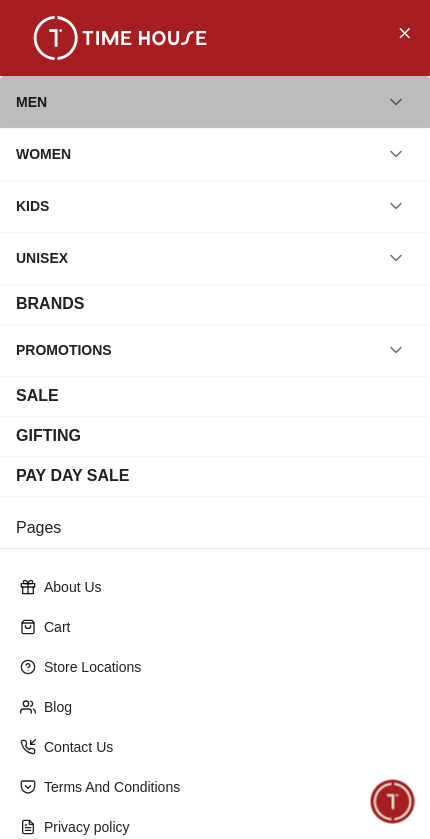 click on "MEN" at bounding box center [215, 102] 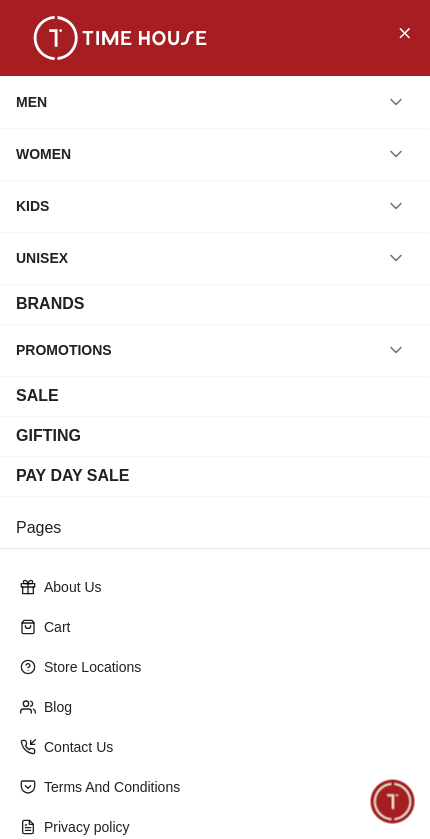 click on "MEN" at bounding box center [215, 102] 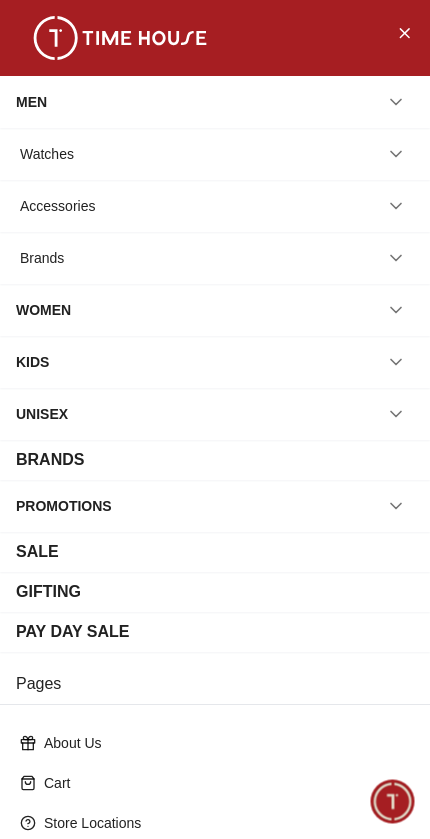 click on "Watches" at bounding box center [215, 154] 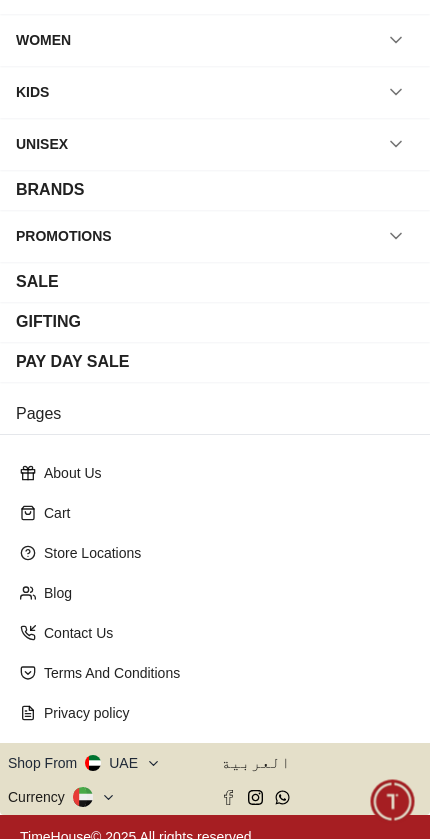 scroll, scrollTop: 269, scrollLeft: 0, axis: vertical 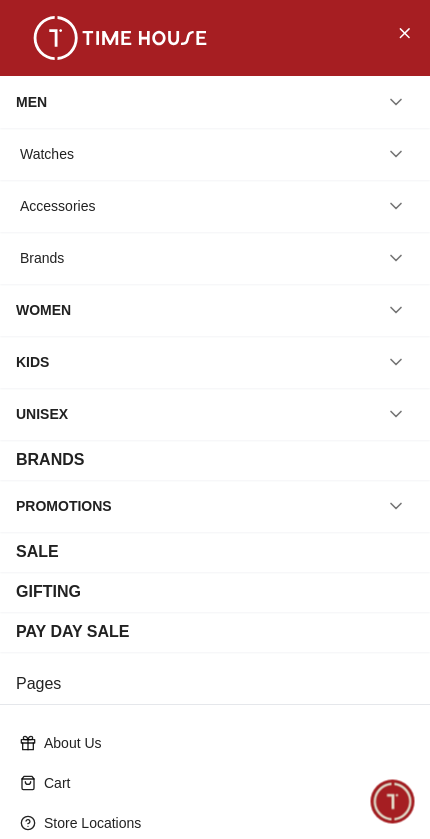 click on "Watches" at bounding box center [215, 154] 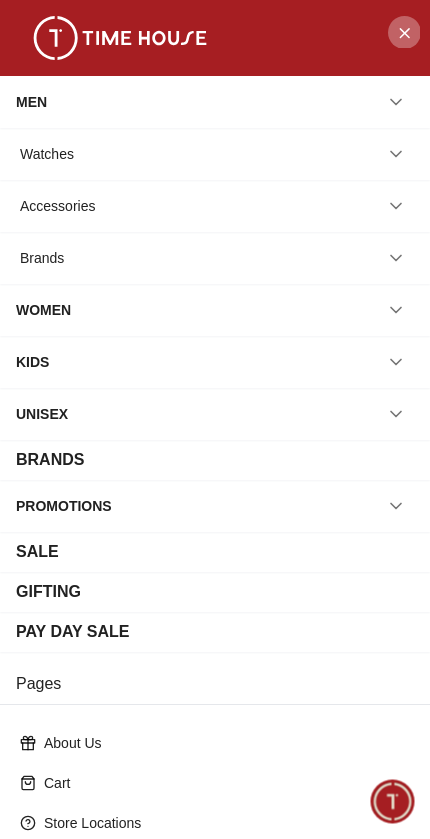 click at bounding box center (404, 32) 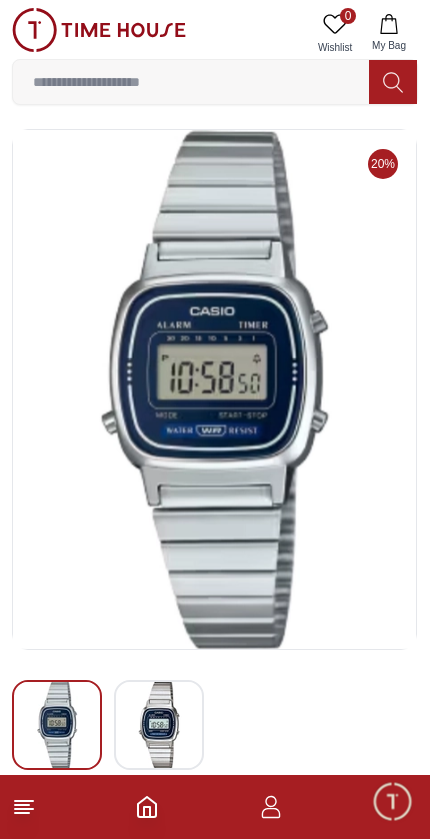 click at bounding box center [191, 82] 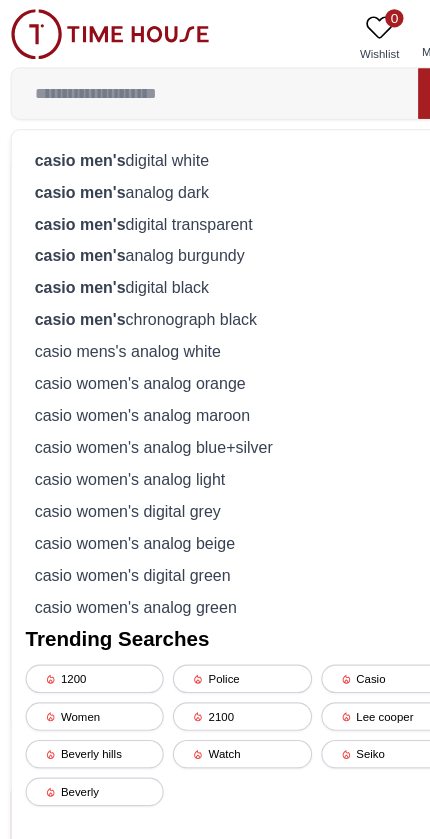 click at bounding box center [393, 82] 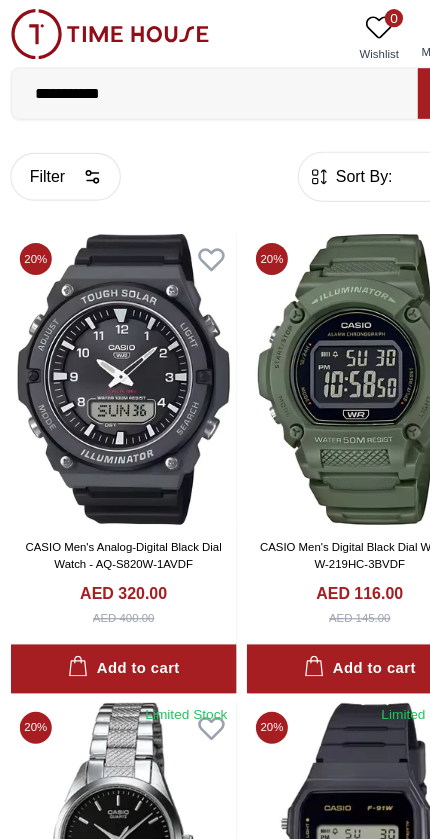 click on "Filter" at bounding box center (60, 155) 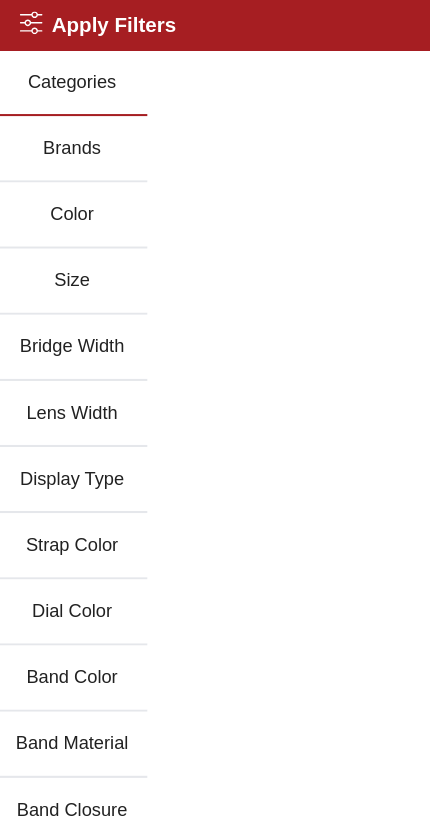 scroll, scrollTop: 0, scrollLeft: 0, axis: both 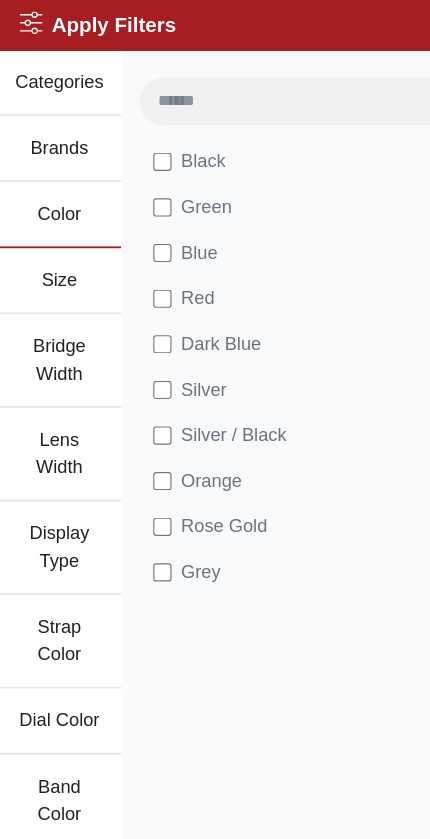 click on "Black" at bounding box center [180, 142] 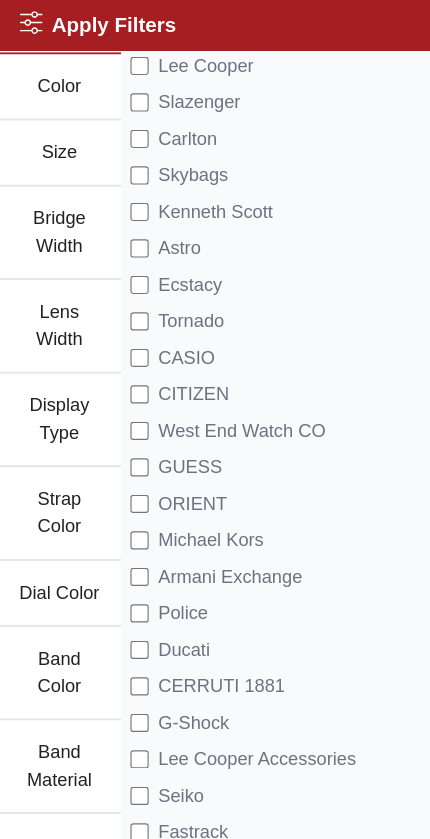 scroll, scrollTop: 165, scrollLeft: 0, axis: vertical 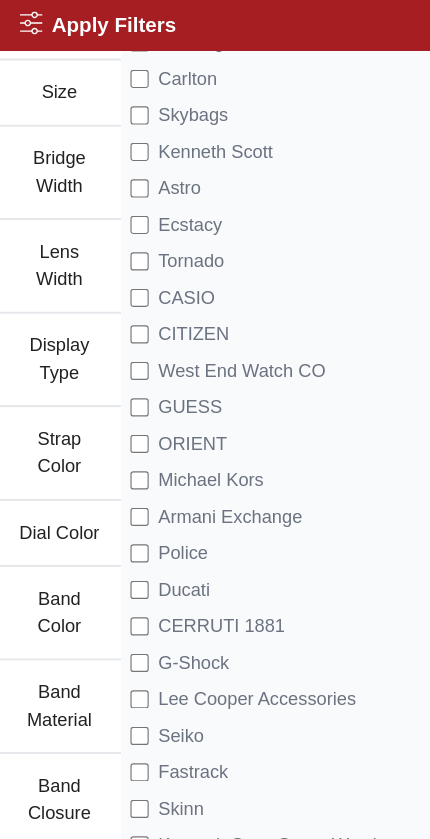click on "Strap Color" at bounding box center (54, 398) 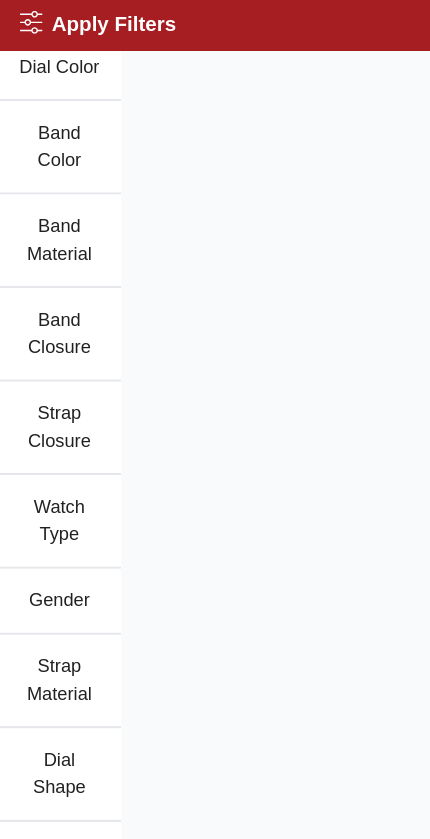 scroll, scrollTop: 573, scrollLeft: 0, axis: vertical 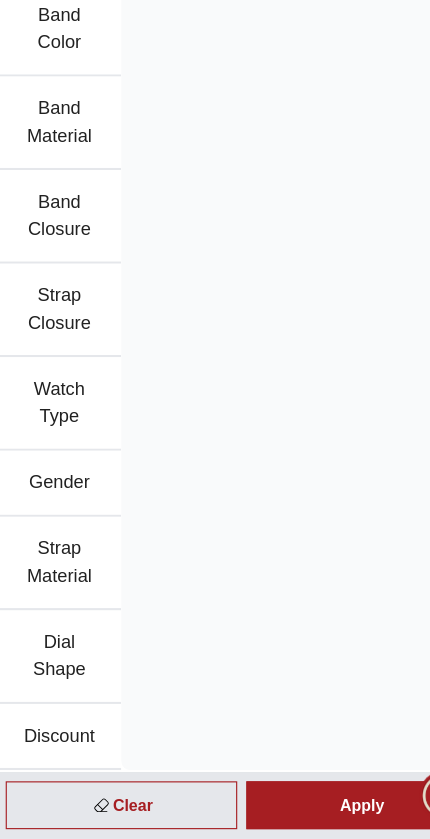 click on "Apply" at bounding box center [320, 810] 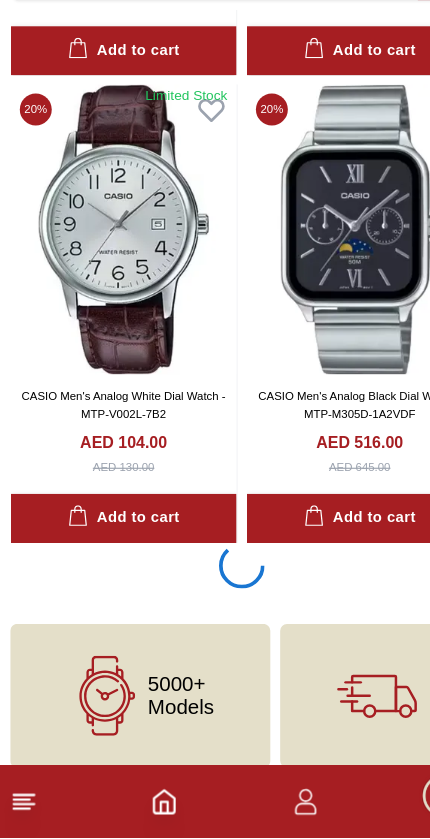 scroll, scrollTop: 11927, scrollLeft: 0, axis: vertical 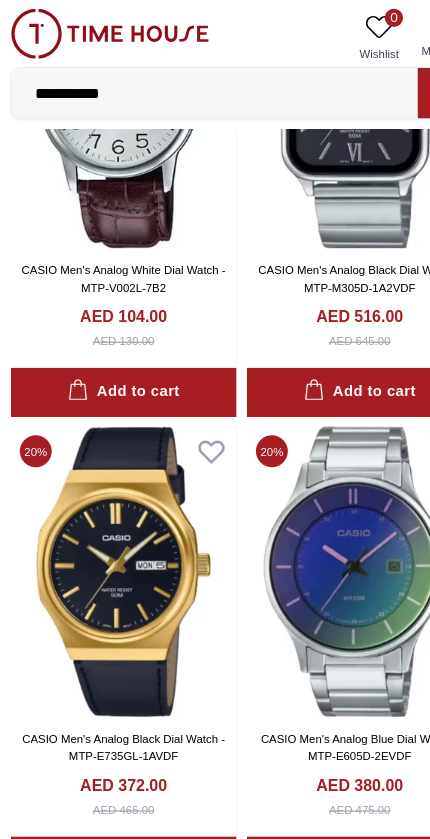 click at bounding box center (111, 91) 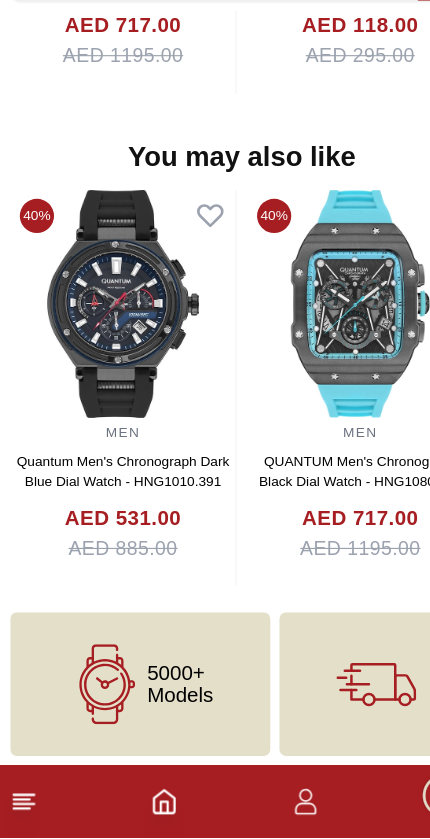 scroll, scrollTop: 2001, scrollLeft: 0, axis: vertical 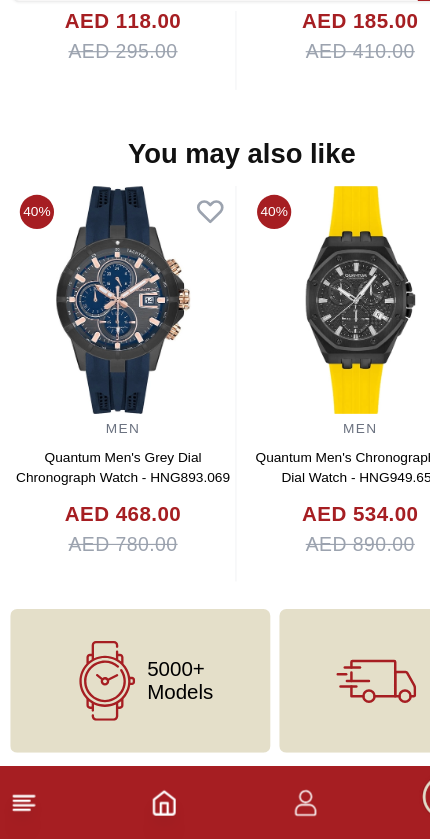 click 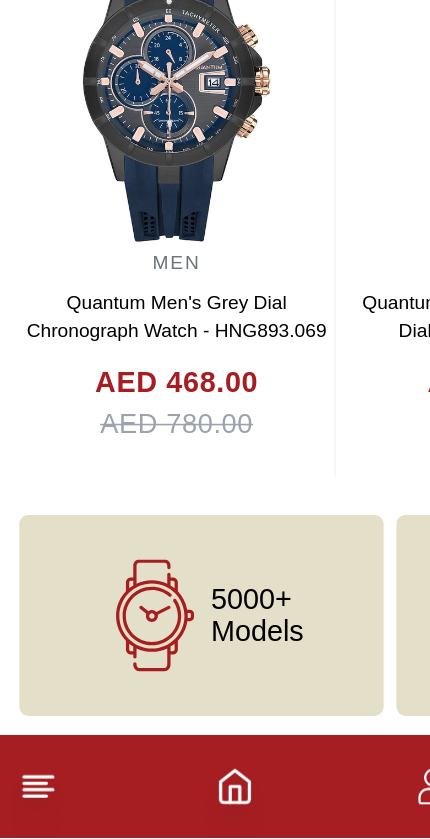 click 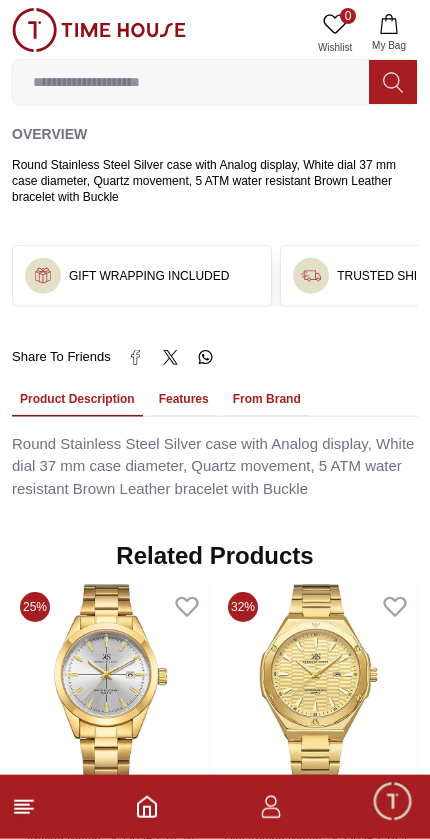 scroll, scrollTop: 1251, scrollLeft: 0, axis: vertical 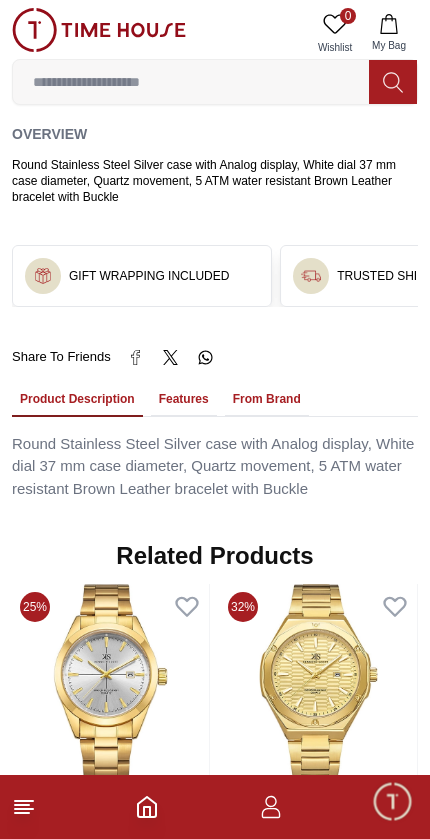 click on "Features" at bounding box center [184, 400] 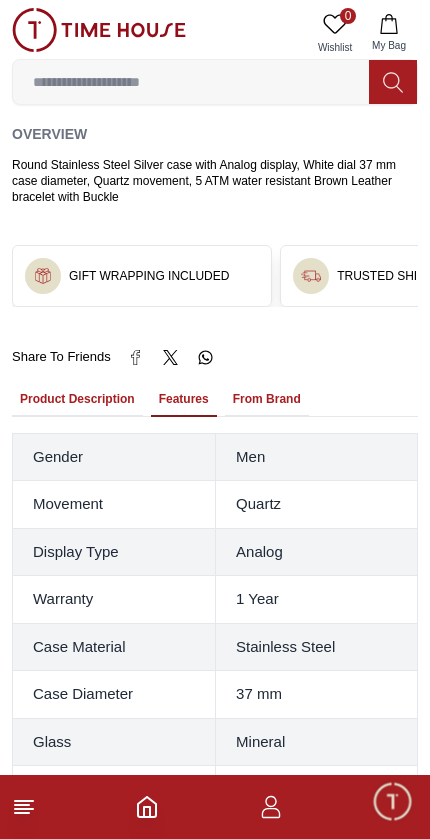 click on "Men" at bounding box center (317, 457) 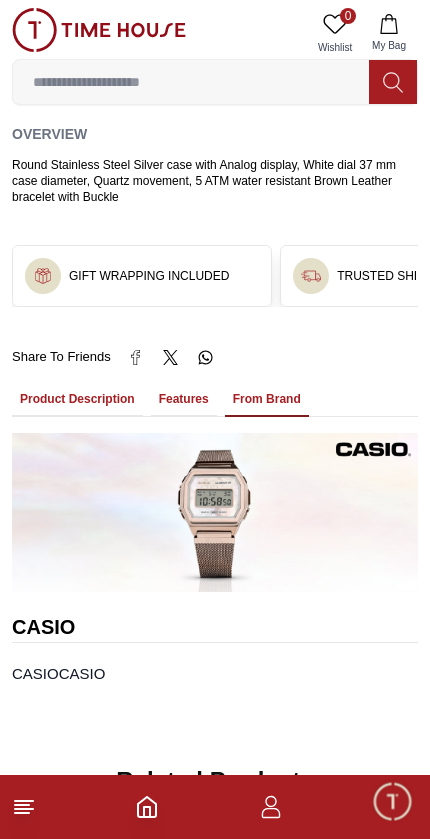 click on "Features" at bounding box center (184, 400) 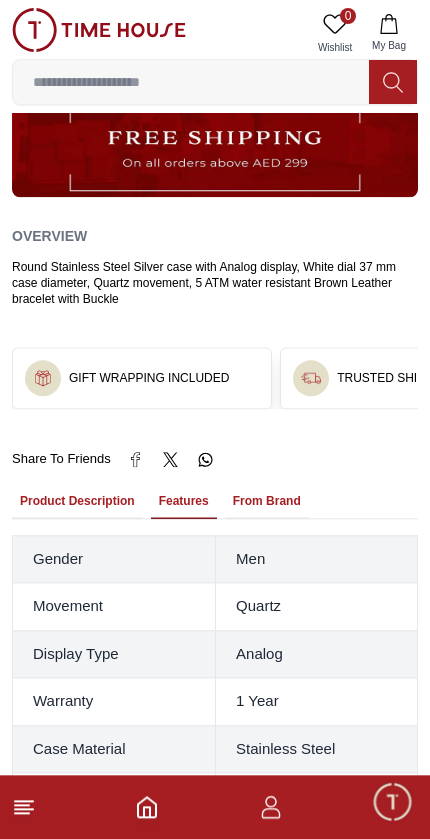 scroll, scrollTop: 1153, scrollLeft: 0, axis: vertical 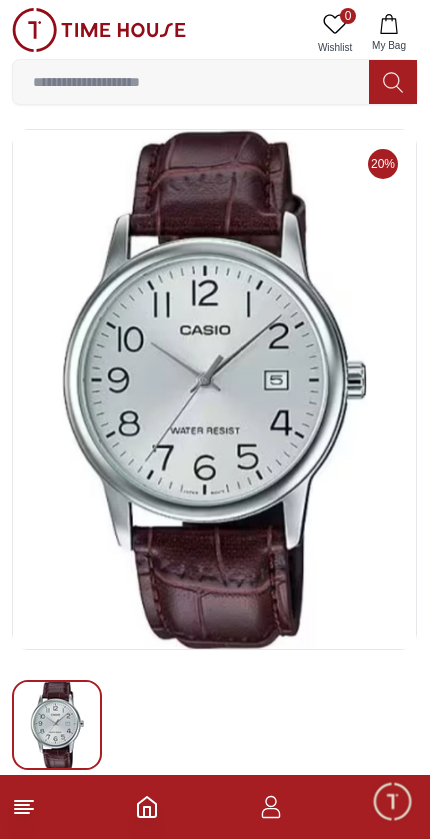 click on "20%" at bounding box center [383, 164] 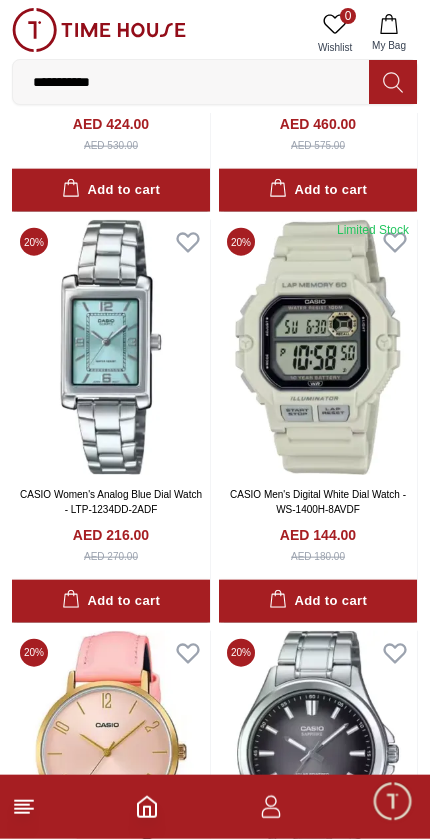 scroll, scrollTop: 3736, scrollLeft: 0, axis: vertical 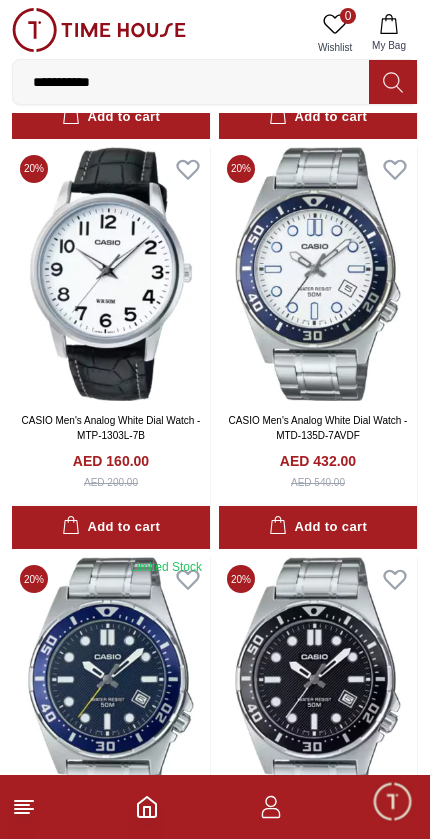 click at bounding box center (111, 274) 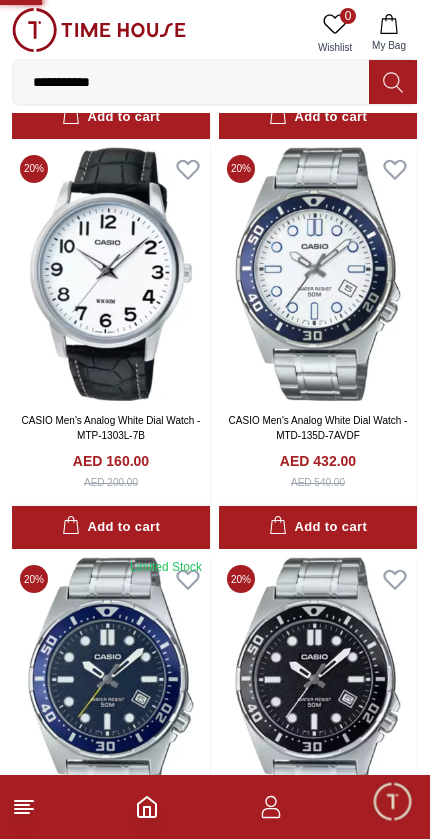 scroll, scrollTop: 0, scrollLeft: 0, axis: both 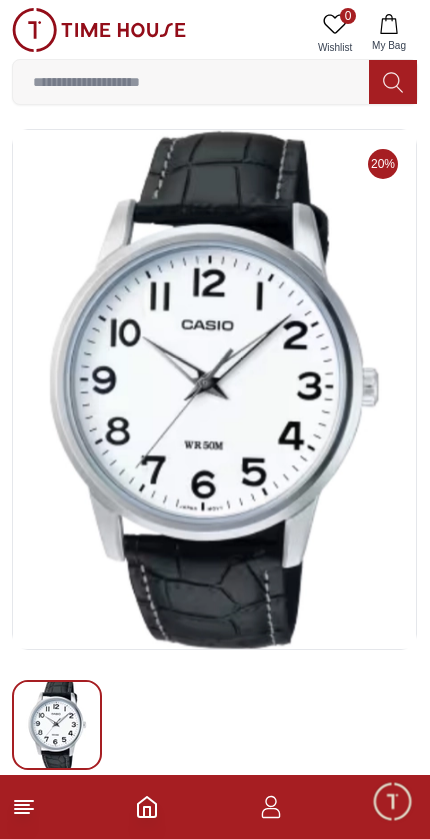 click at bounding box center (393, 82) 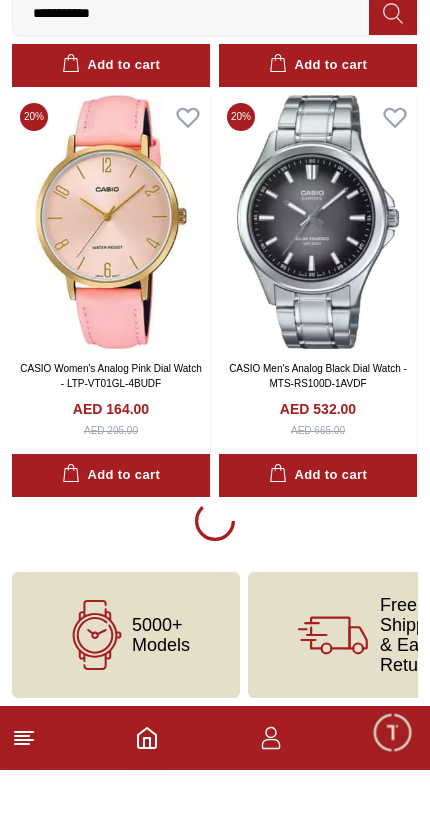 scroll, scrollTop: 3732, scrollLeft: 0, axis: vertical 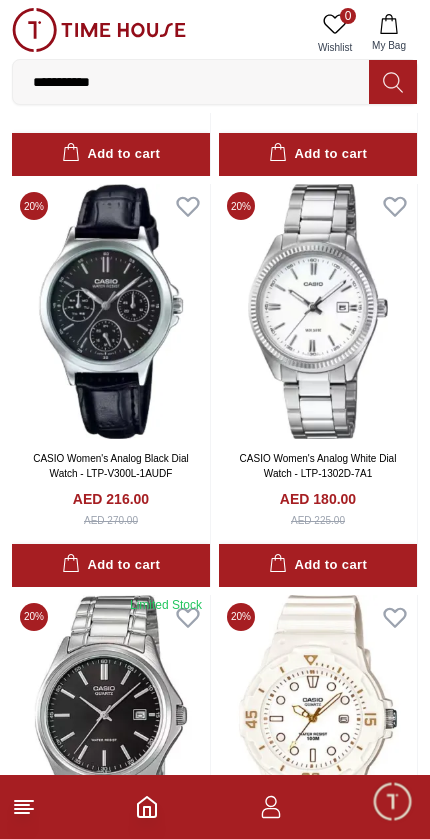 click at bounding box center [111, 311] 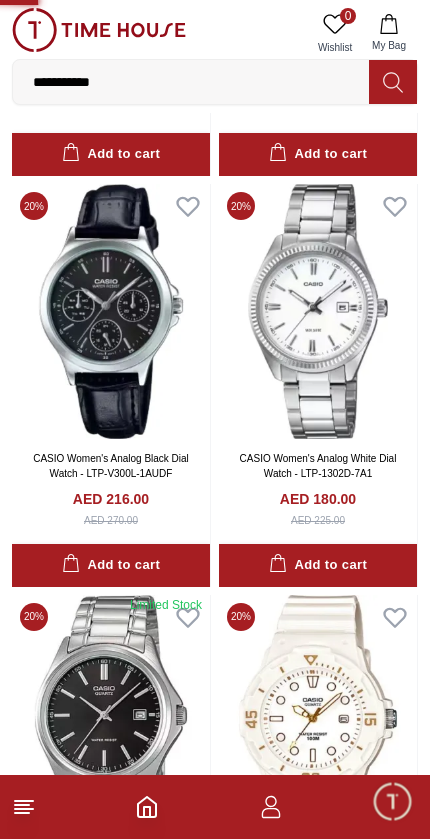 scroll, scrollTop: 0, scrollLeft: 0, axis: both 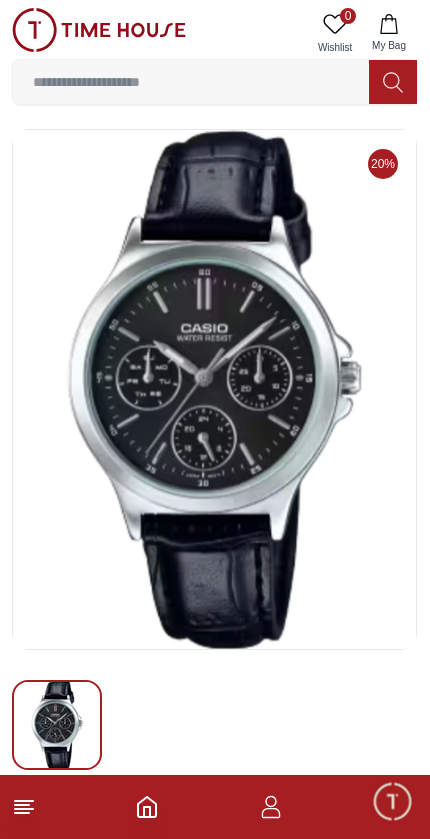 click at bounding box center [214, 389] 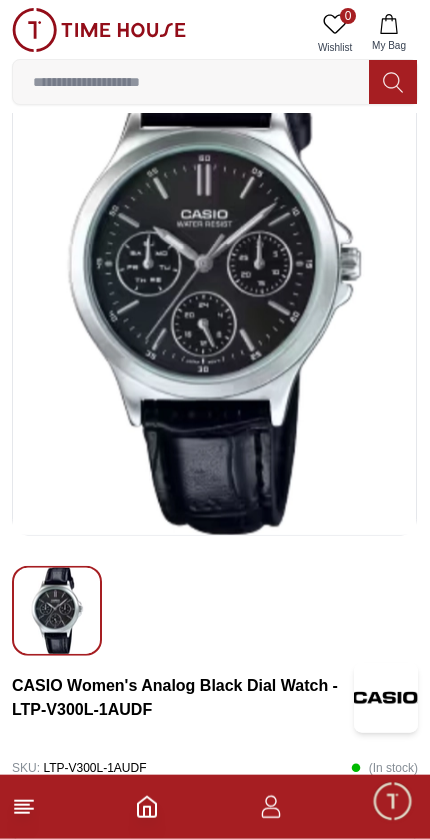 scroll, scrollTop: 0, scrollLeft: 0, axis: both 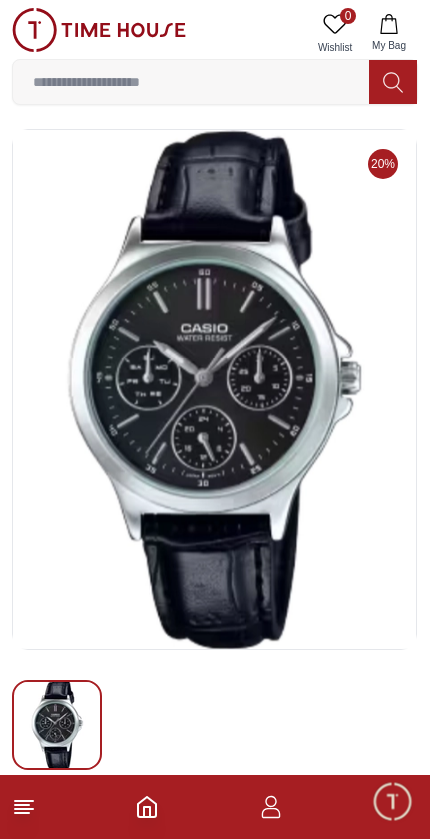 click 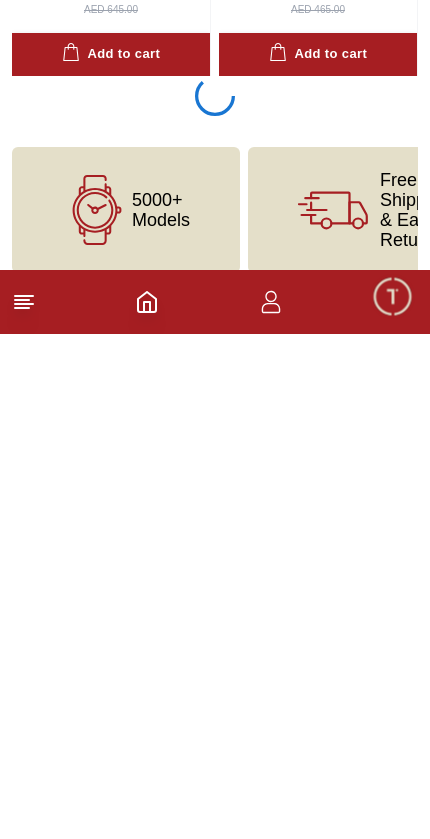scroll, scrollTop: 11927, scrollLeft: 0, axis: vertical 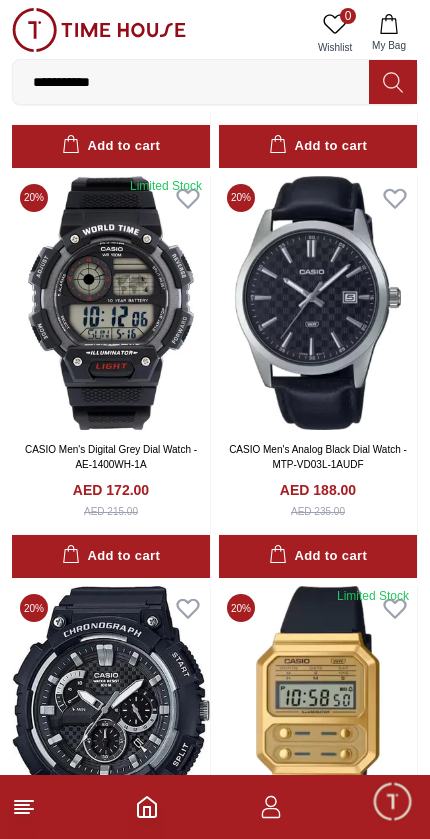 click at bounding box center [318, 303] 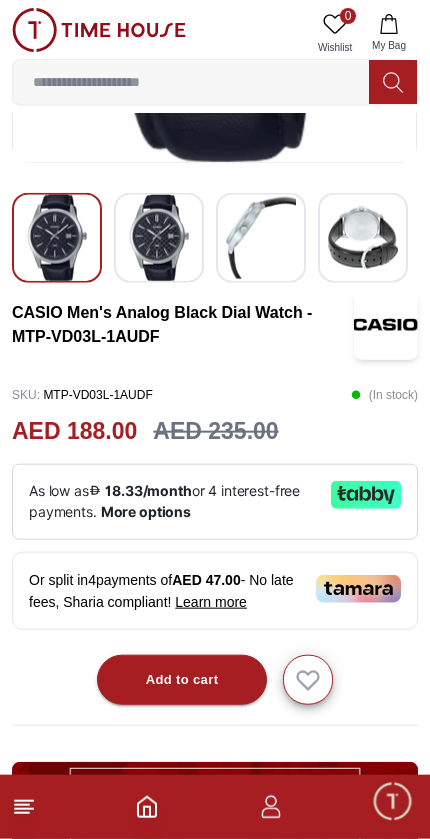 scroll, scrollTop: 449, scrollLeft: 0, axis: vertical 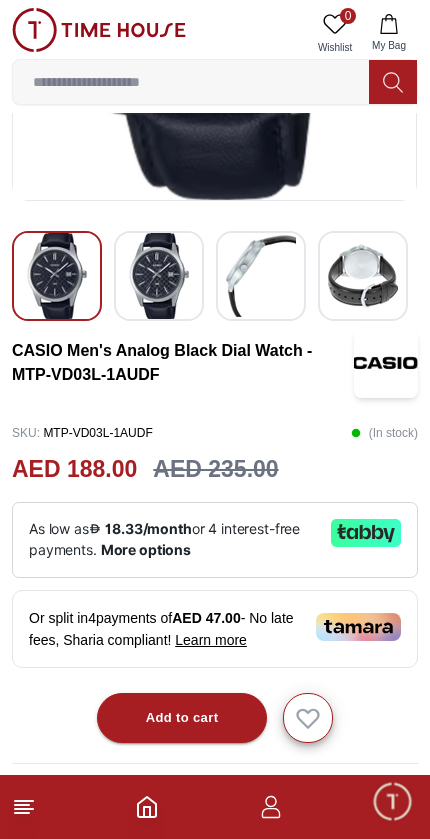 click on "My Bag" at bounding box center [389, 45] 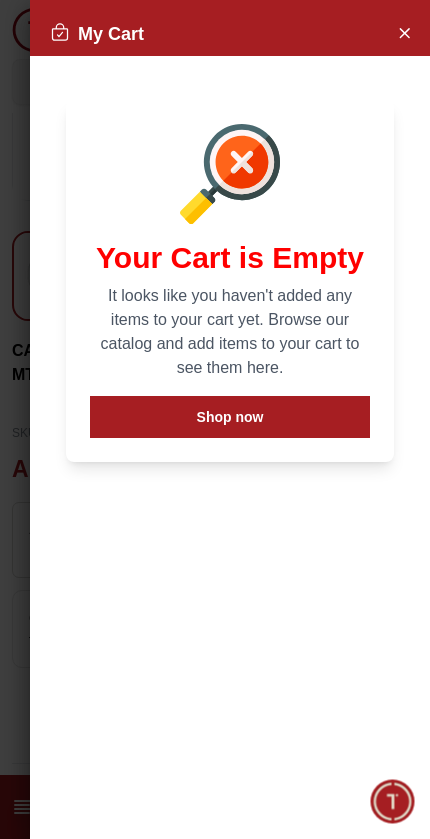 click at bounding box center [404, 32] 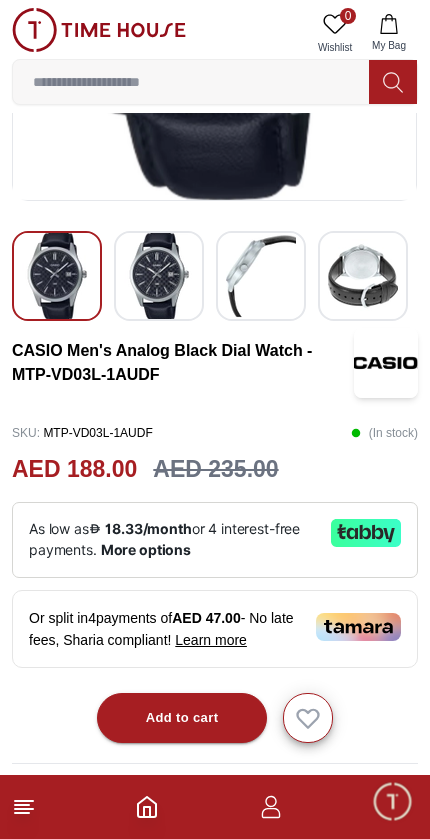 click 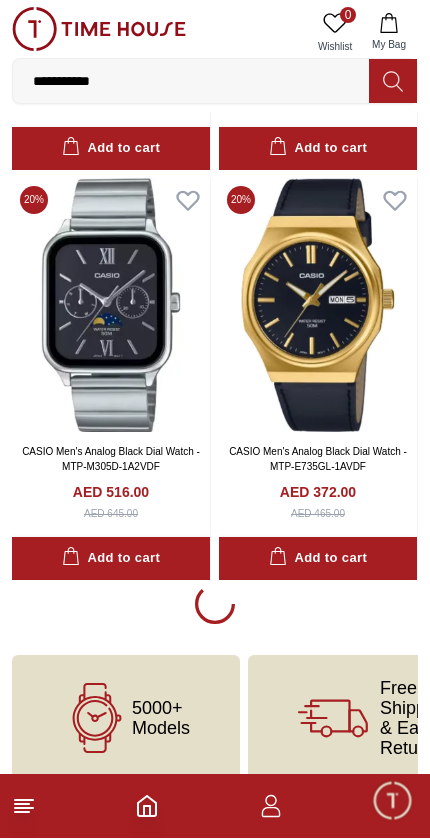 scroll, scrollTop: 11927, scrollLeft: 0, axis: vertical 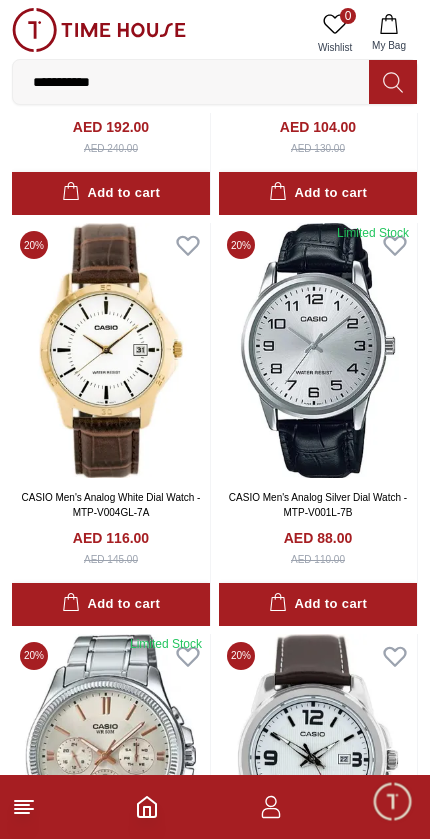 click at bounding box center (318, 350) 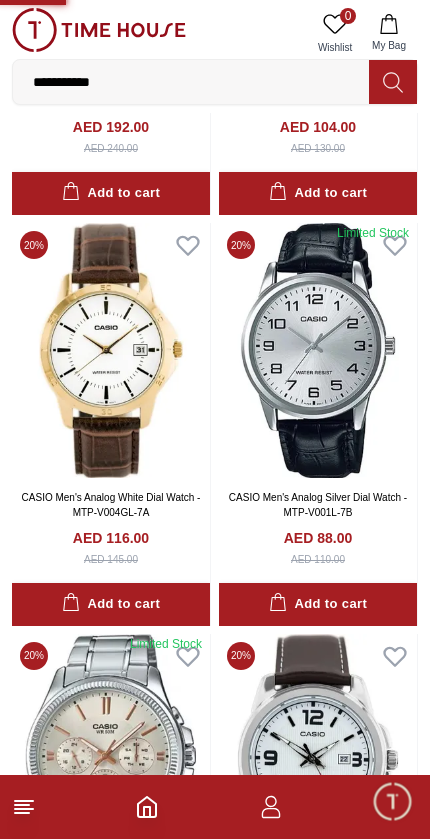 click at bounding box center [318, 350] 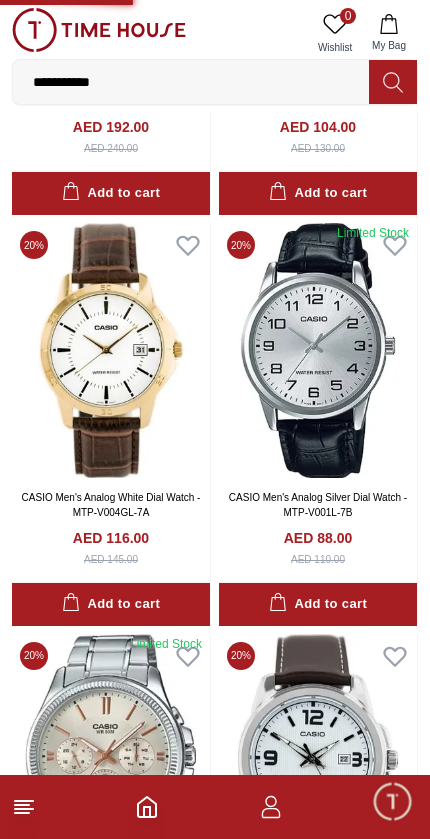 click at bounding box center (318, 350) 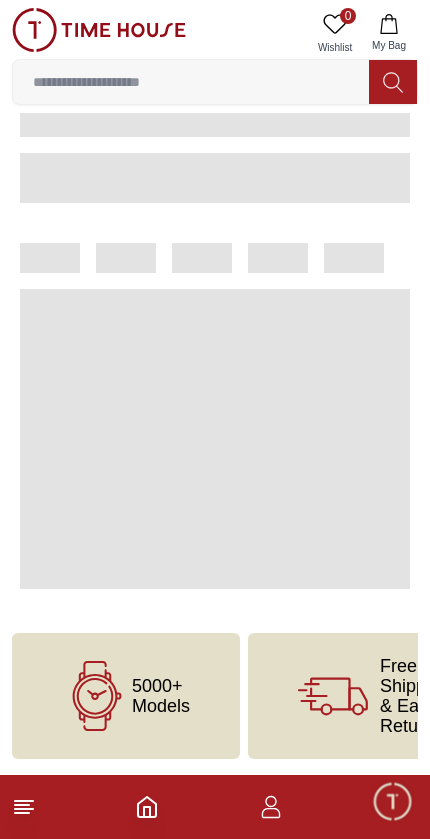 click on "100% Genuine products with International Warranty Shop From [COUNTRY] | العربية |     Currency    | 0 Wishlist My Bag casio men's  digital white casio men's  analog dark casio men's  digital transparent casio men's  analog burgundy casio men's  digital black casio men's  chronograph black casio mens's analog white casio women's analog orange casio women's analog maroon casio women's analog blue+silver casio women's analog light casio women's digital grey casio women's analog beige casio women's digital green casio women's analog green Trending Searches 1200 Police Casio Women 2100 Lee cooper Beverly hills Watch Seiko Beverly Top Brands Quantum Carlton Astro CITIZEN Help Our Stores My Account 0 Wishlist My Bag 5000+ Models Free Shipping & Easy Return Card & COD Payments Gift Wrapping ONLINE SHOPPING Men Men's Watches Women Women's Watches Kids Unisex CUSTOMER POLICIES Terms Of Sale Terms and conditions Shipment And Delivery Policy Warranty And Repairs Watch Care Privacy Policy Return Policy Blog" at bounding box center [215, 55] 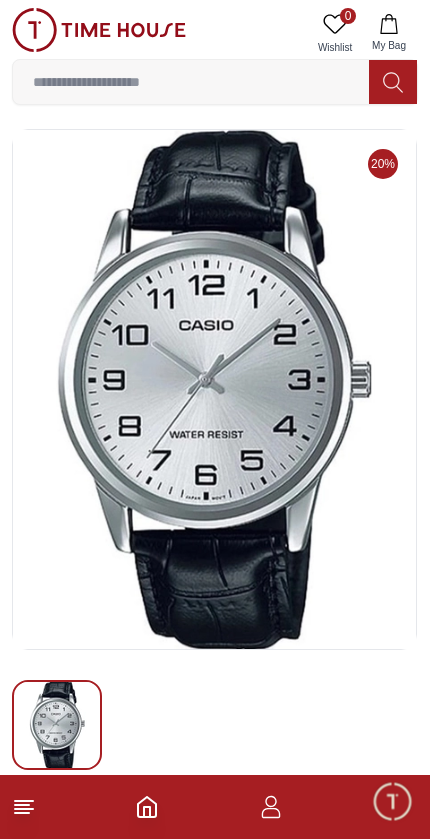 click at bounding box center [214, 389] 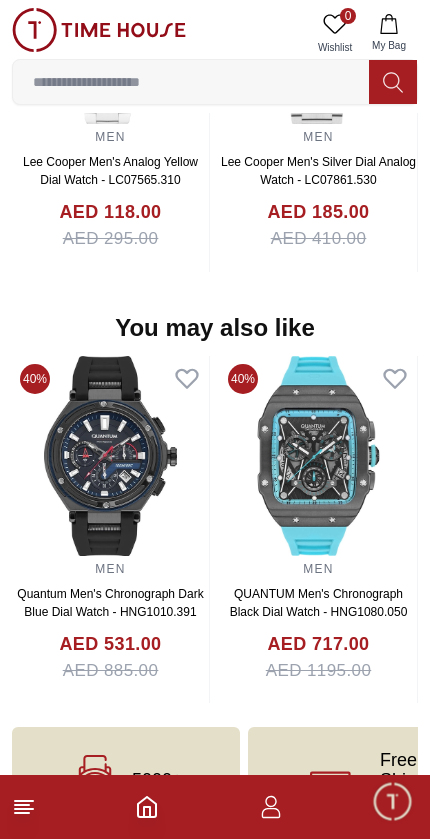 scroll, scrollTop: 2001, scrollLeft: 0, axis: vertical 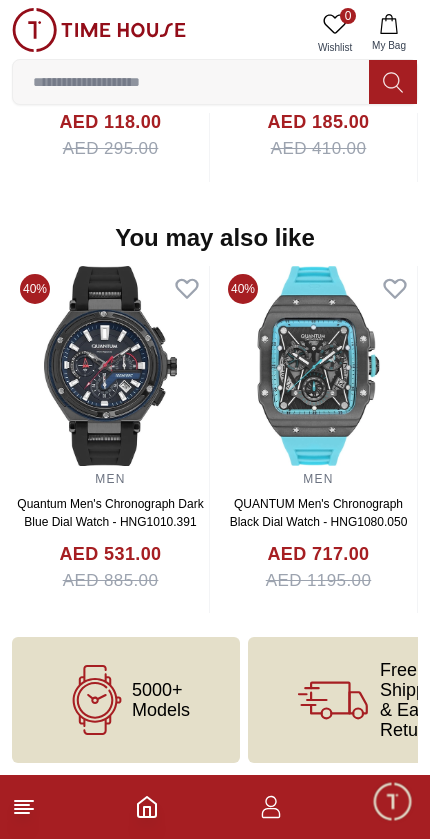 click 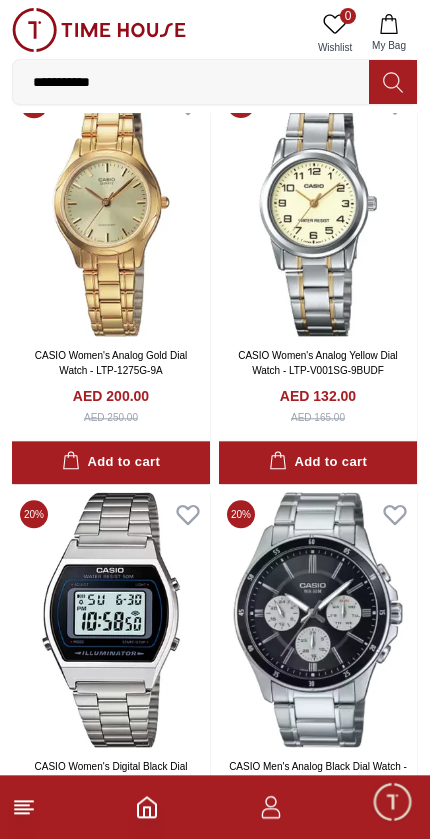 scroll, scrollTop: 3736, scrollLeft: 0, axis: vertical 